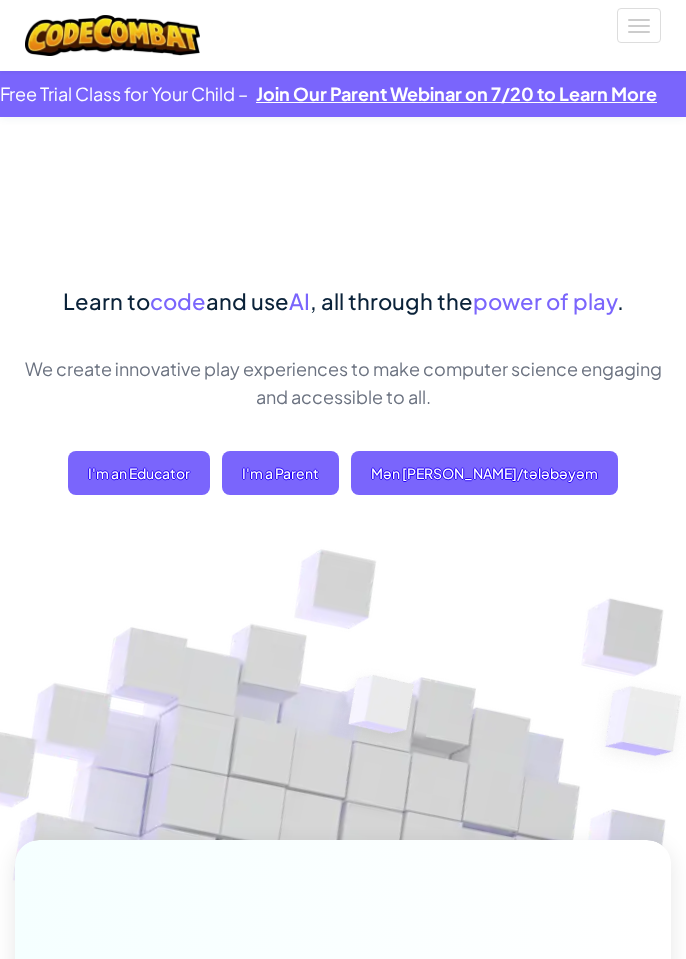 scroll, scrollTop: 0, scrollLeft: 0, axis: both 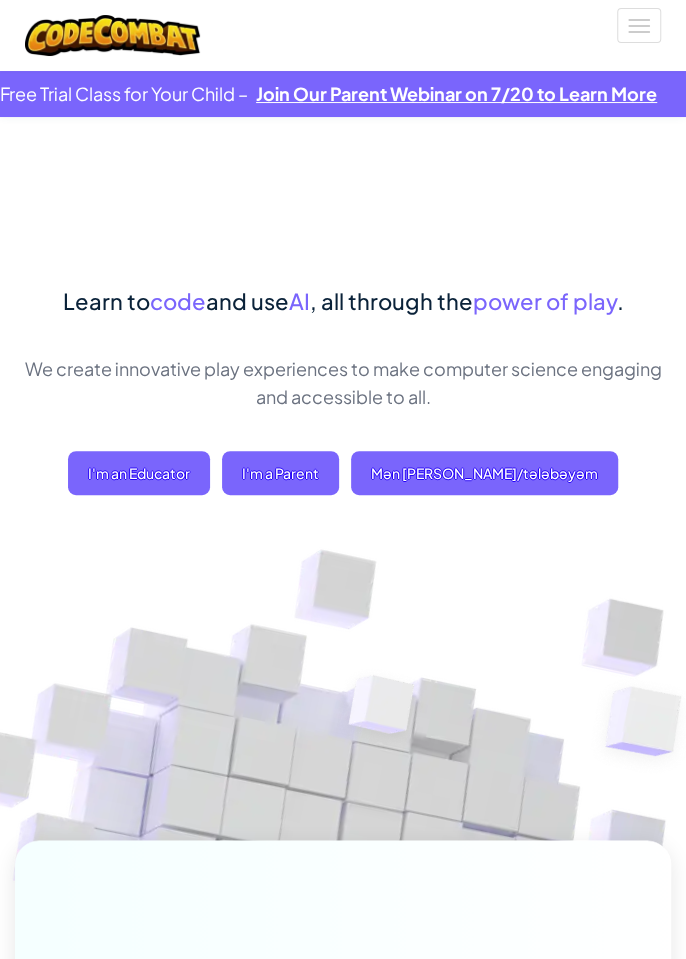 click on "Mən şagirdəm/tələbəyəm" at bounding box center [484, 473] 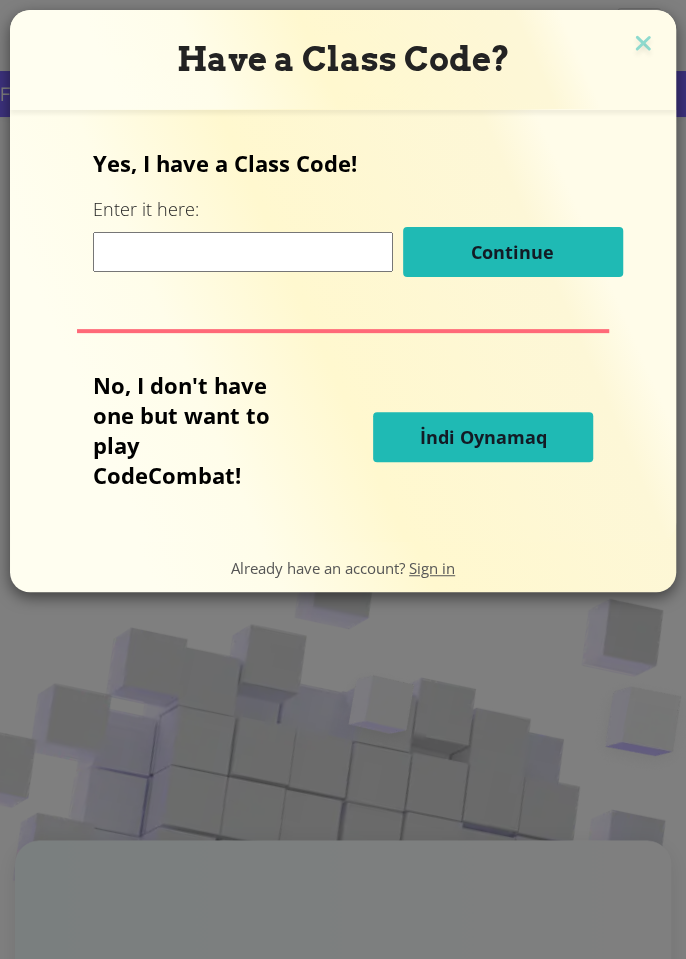 click on "İndi Oynamaq" at bounding box center (483, 437) 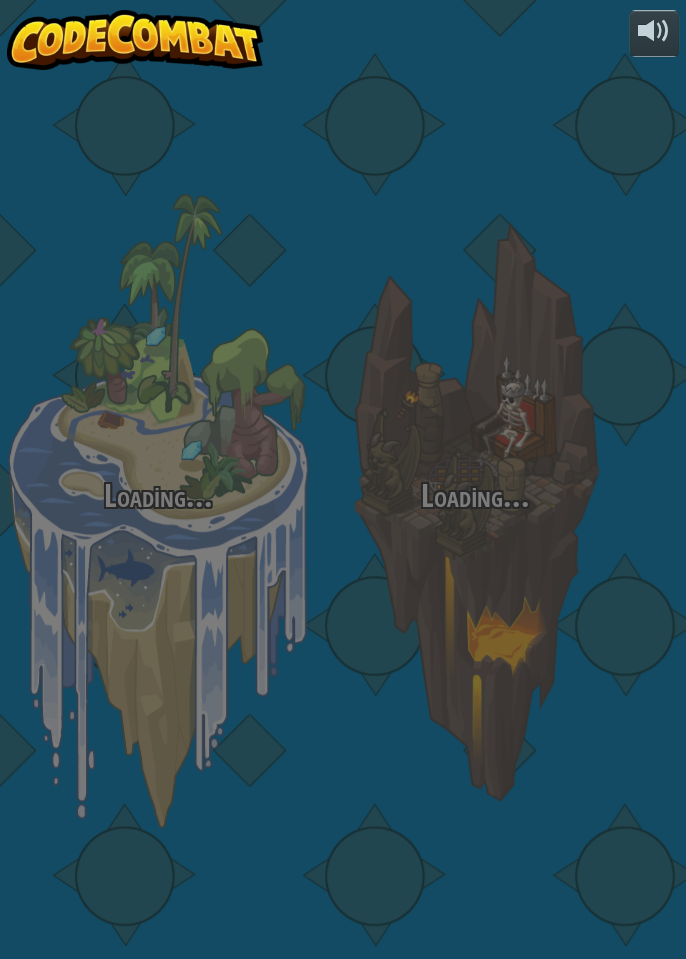 select on "az" 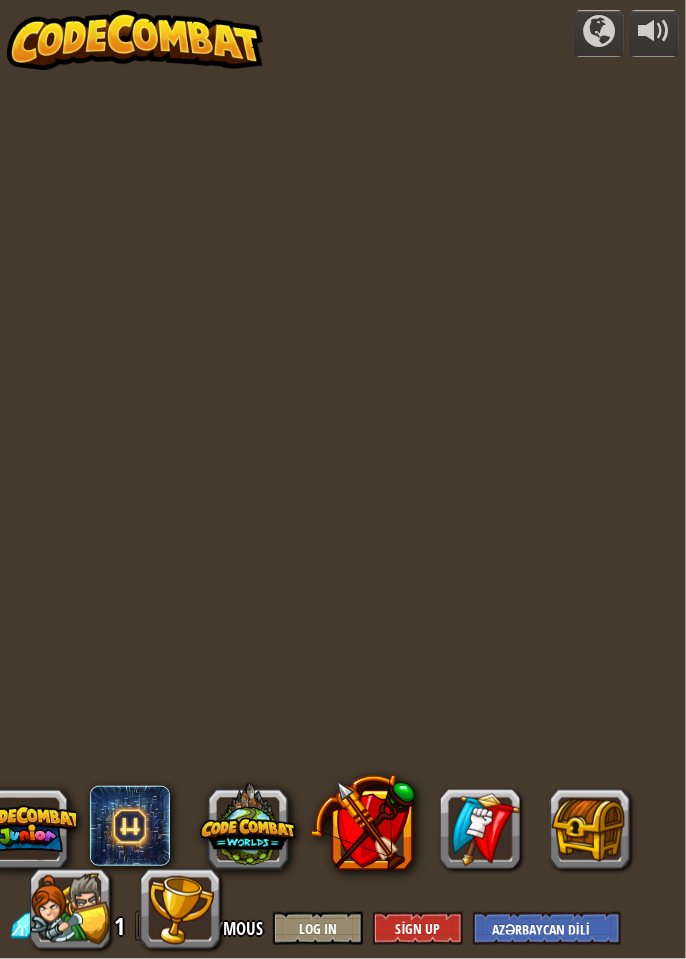 select on "az" 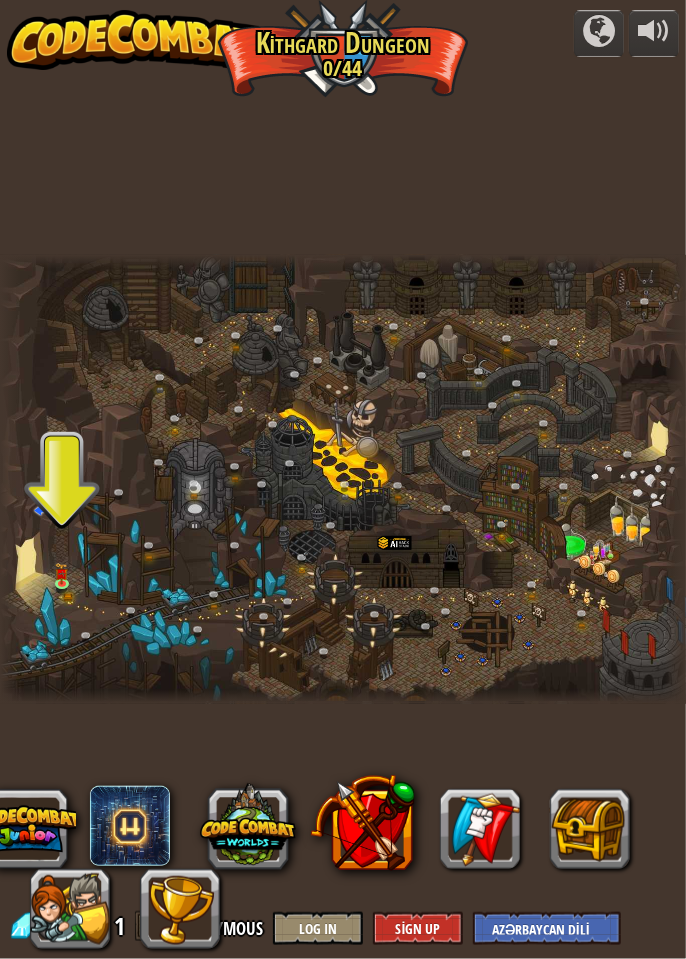 click at bounding box center [343, 479] 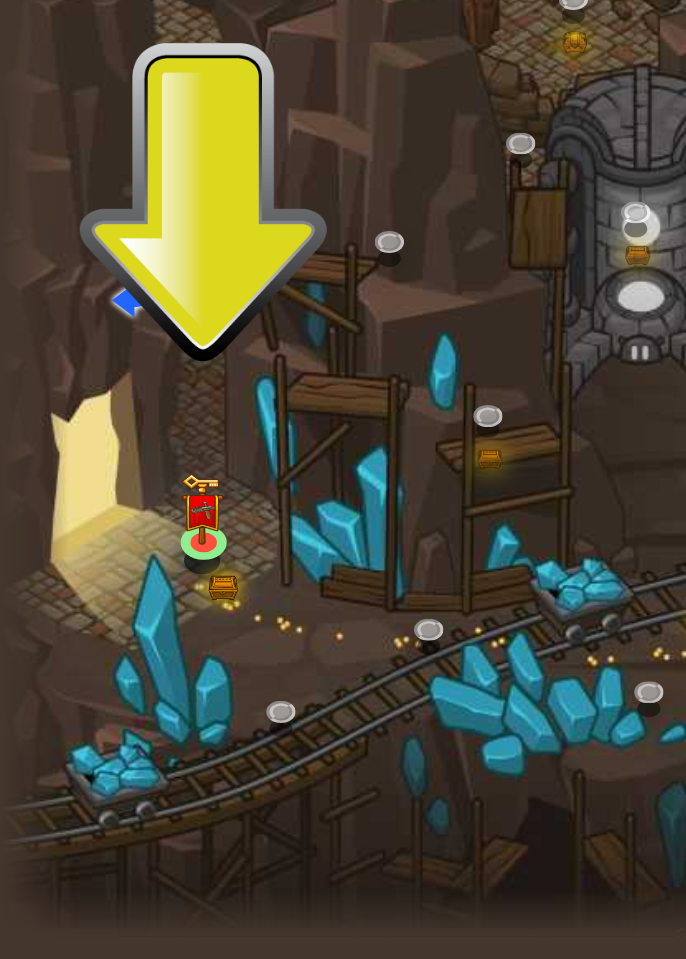 click at bounding box center (61, 574) 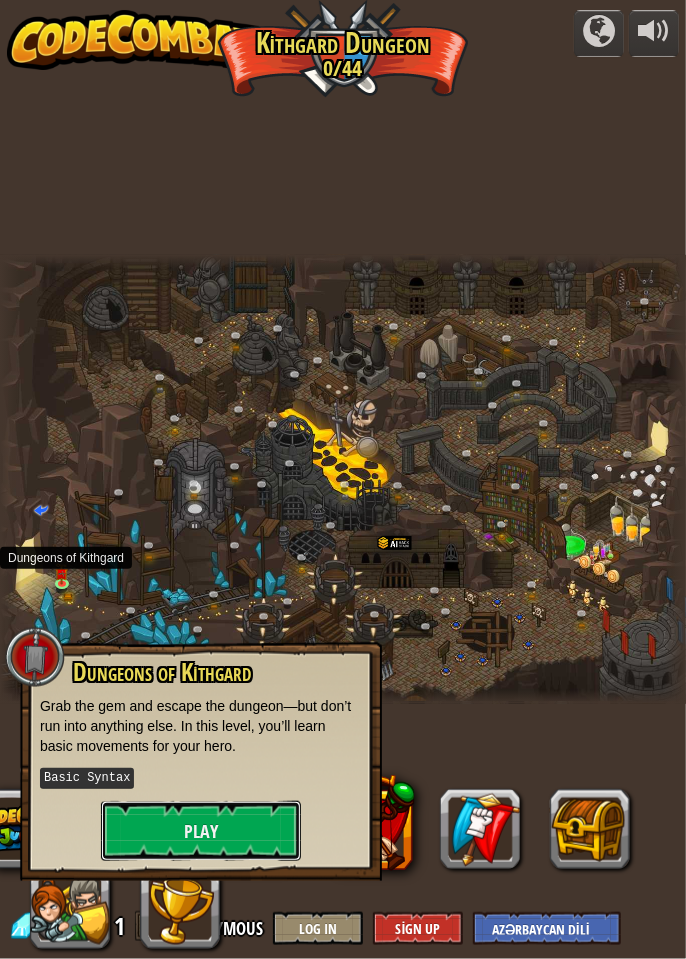 click on "Play" at bounding box center (201, 831) 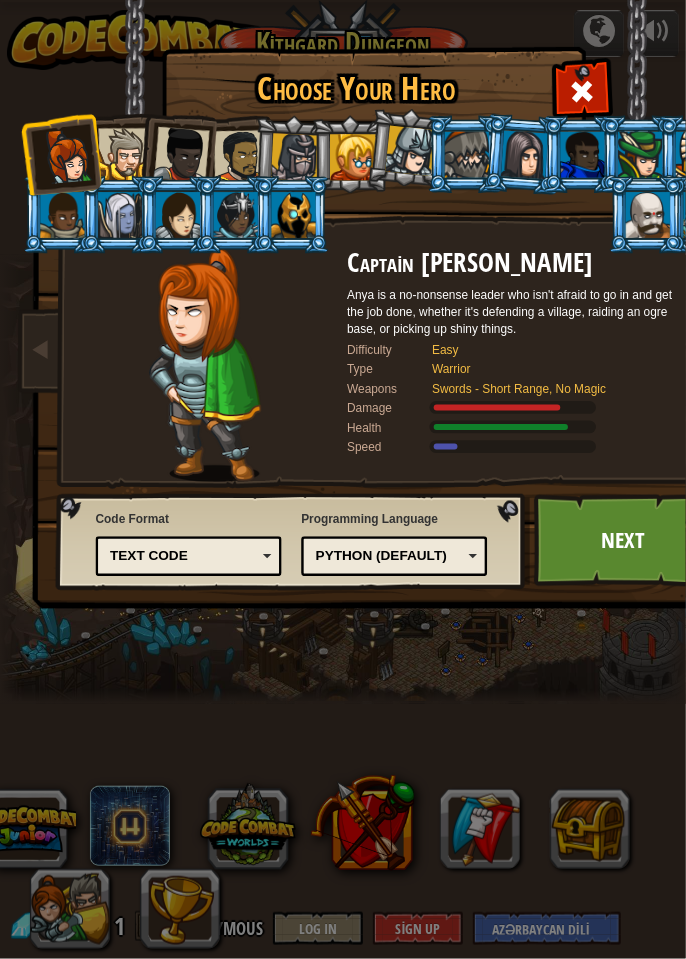 click on "Text code" at bounding box center (183, 556) 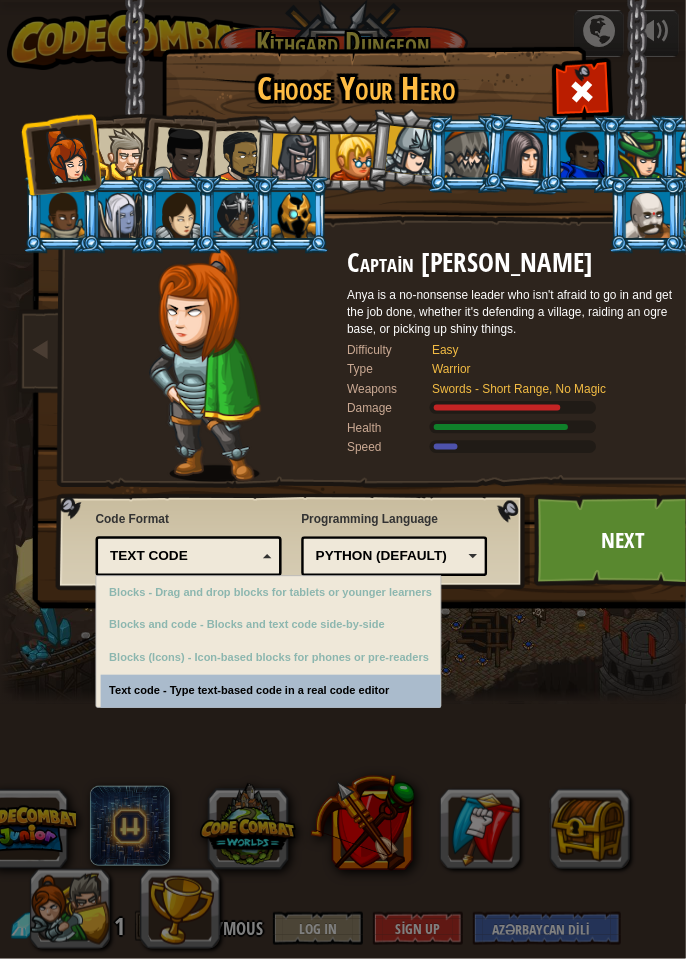 click on "Choose Your Hero 0 Captain Anya Weston Anya is a no-nonsense leader who isn't afraid to go in and get the job done, whether it's defending a village, raiding an ogre base, or picking up shiny things. Difficulty Easy Type Warrior Weapons Swords - Short Range, No Magic Damage Health Speed Sir Tharin Thunderfist A mighty warrior. Tharin loves just three things: exploring, building stuff, and combat. He's tough but slow. Difficulty Easy Type Warrior Weapons Swords - Short Range, No Magic Damage Health Speed Lady Ida Justheart Lady Ida Justheart is a champion of the people, questing for justice across all the lands. No one knows what she does in her spare time. Difficulty Easy Type Warrior Weapons Swords - Short Range, No Magic Damage Health Speed Alejandro the Duelist Alejandro travels across the world, seeking out challenges to test his skills with his impractically gigantic sword and tiny shield. Difficulty Easy Type Warrior Weapons Swords - Short Range, No Magic Damage Health Speed Amara Arrowhead Difficulty" at bounding box center (343, 479) 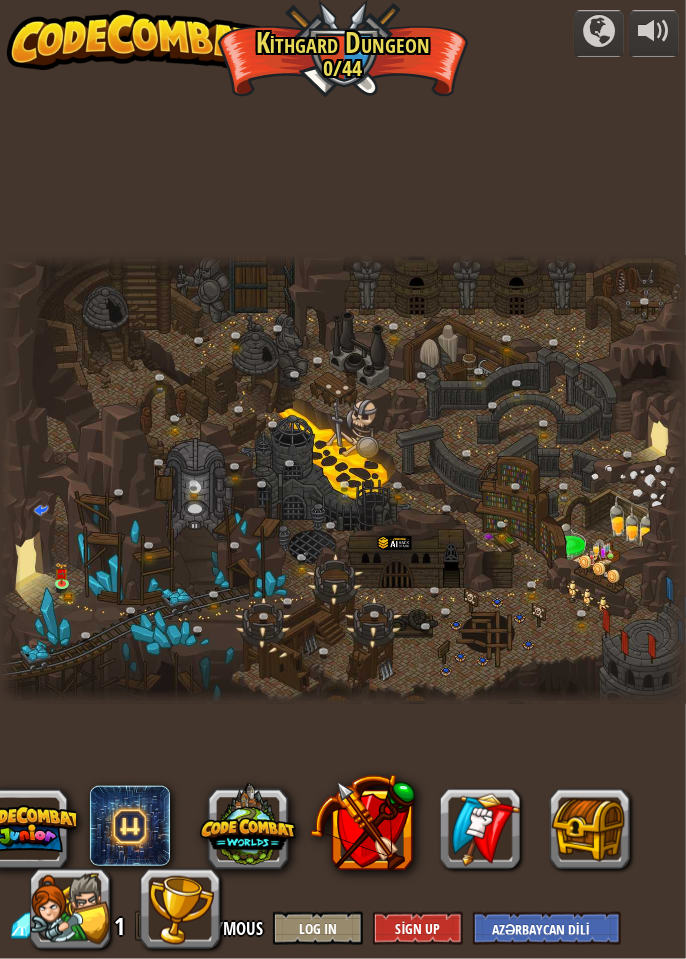 click at bounding box center (343, 479) 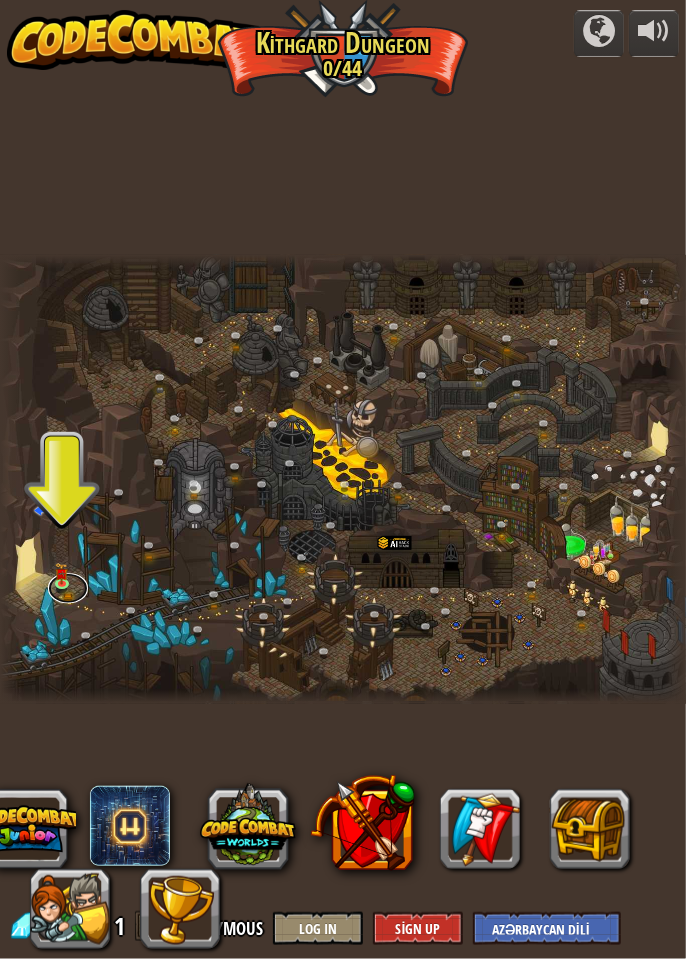 click at bounding box center (68, 589) 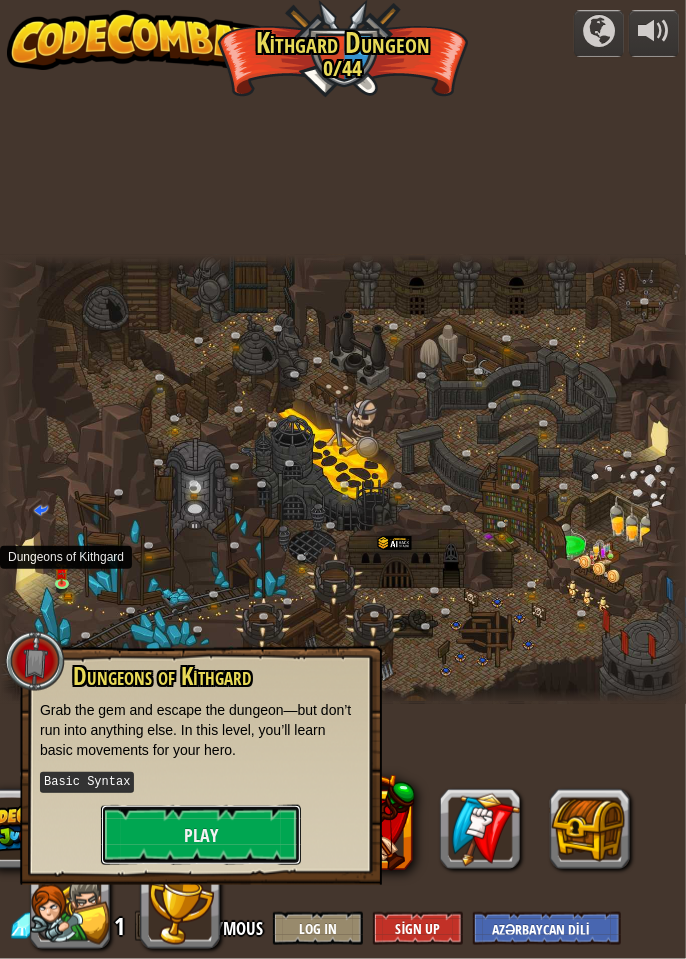 click on "Play" at bounding box center [201, 835] 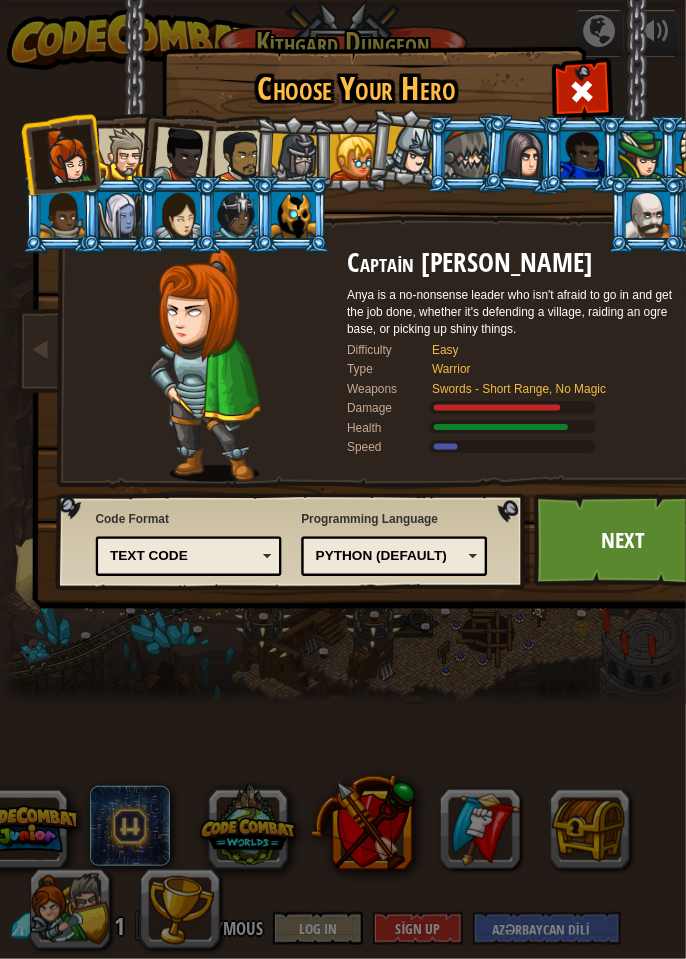 click on "Next" at bounding box center [623, 541] 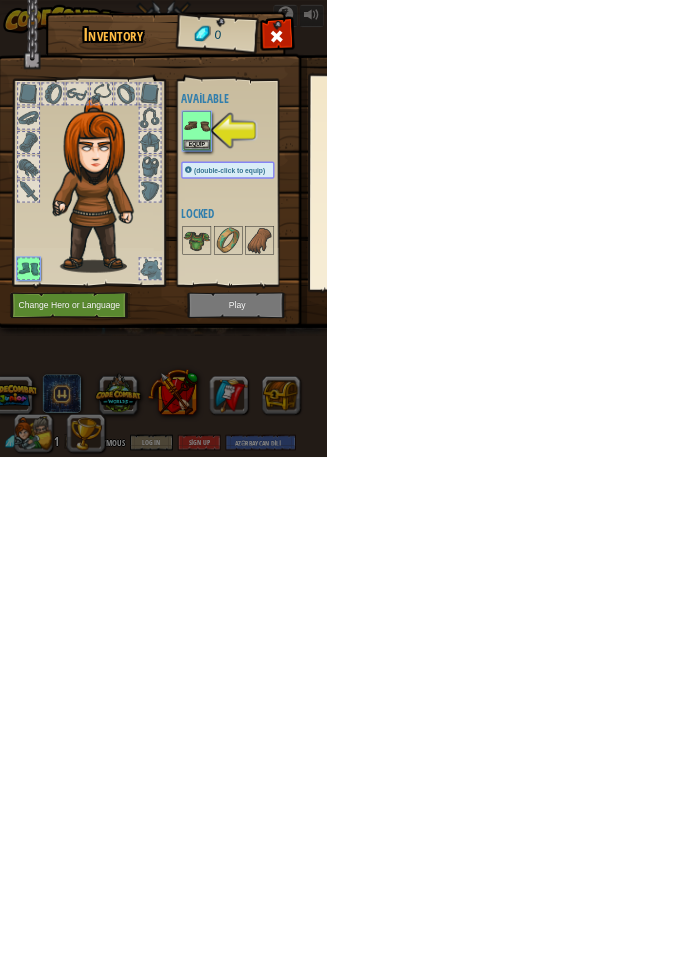 click at bounding box center [208, 388] 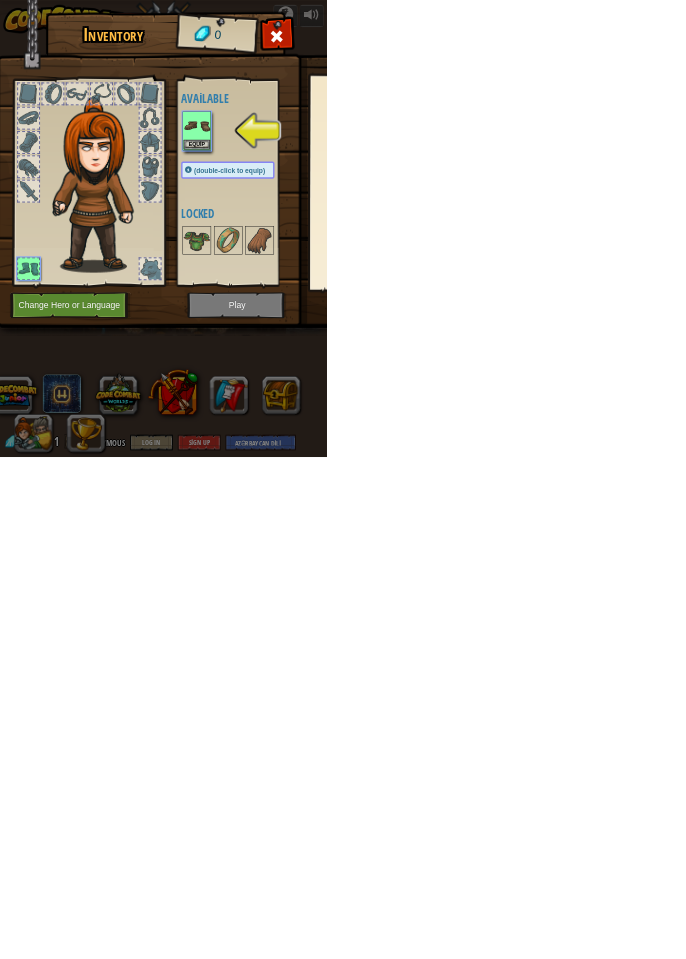 click at bounding box center [208, 388] 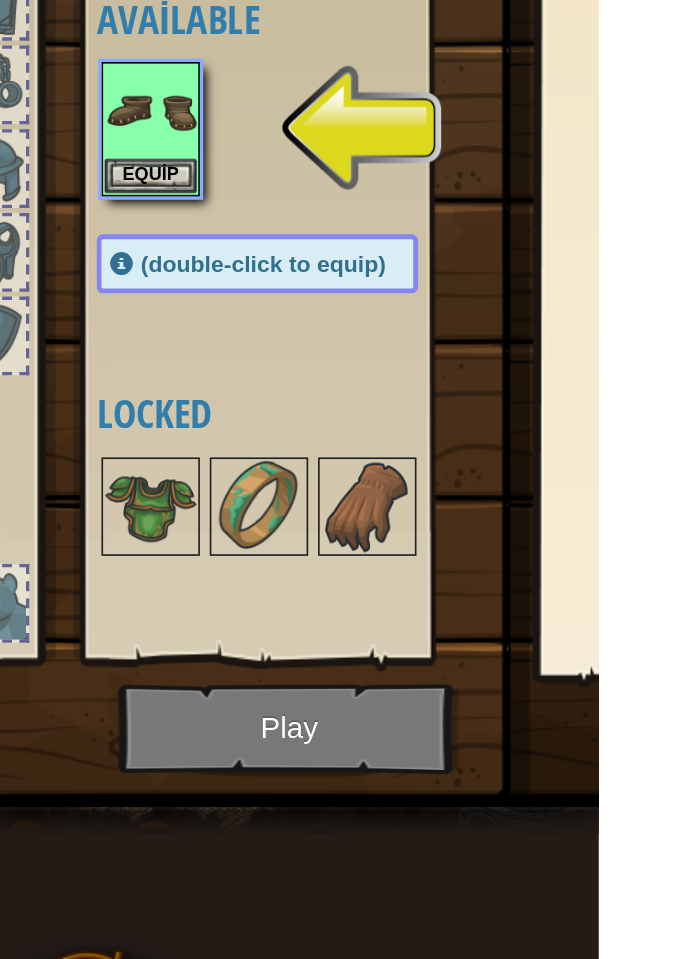 click at bounding box center [208, 388] 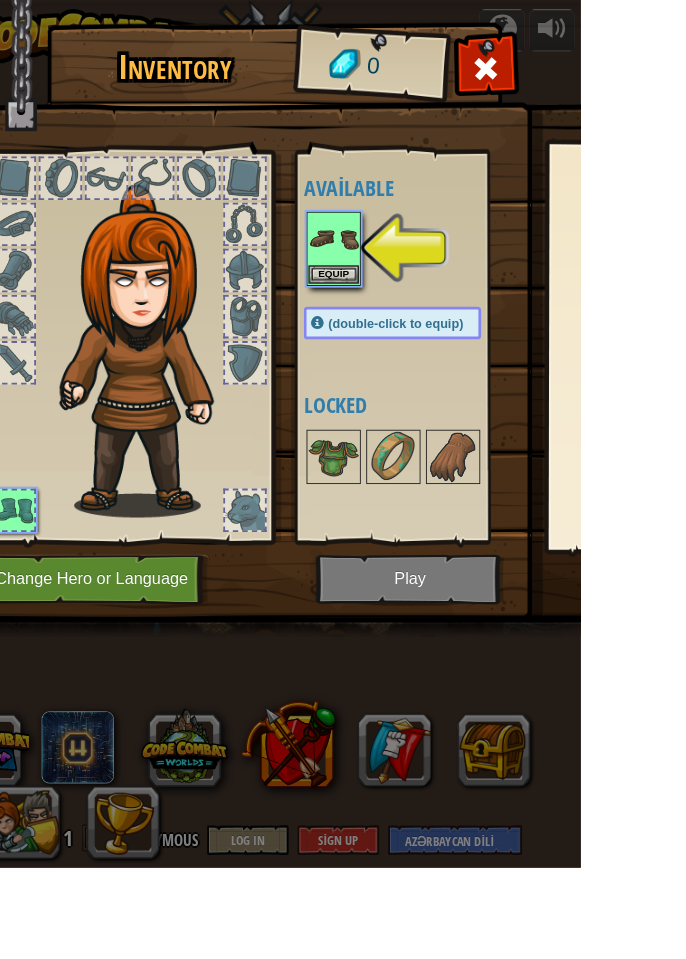 click at bounding box center (315, 299) 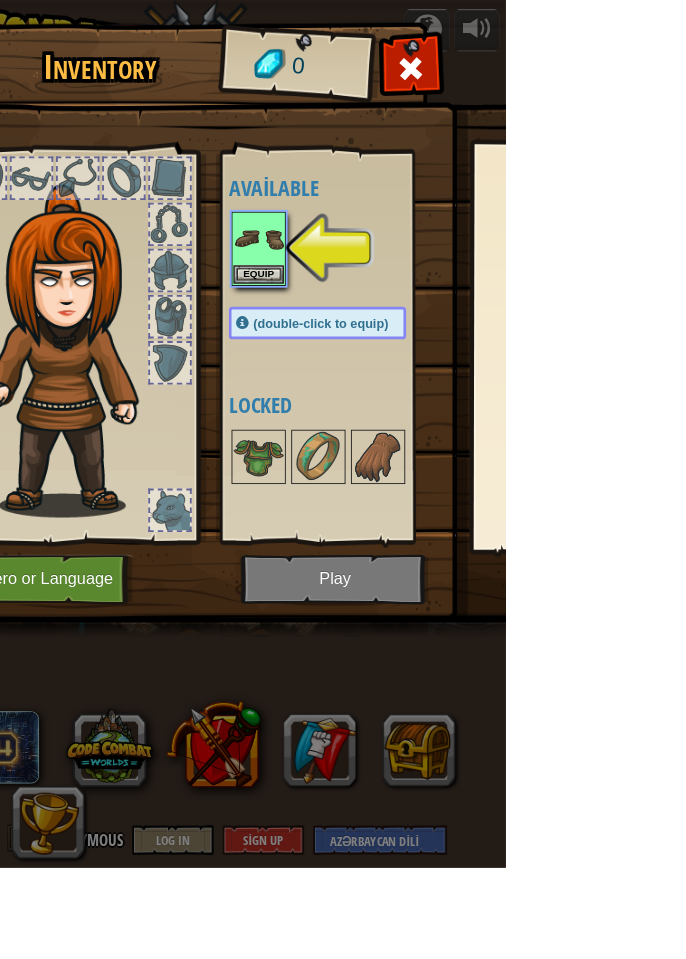 click at bounding box center [501, 325] 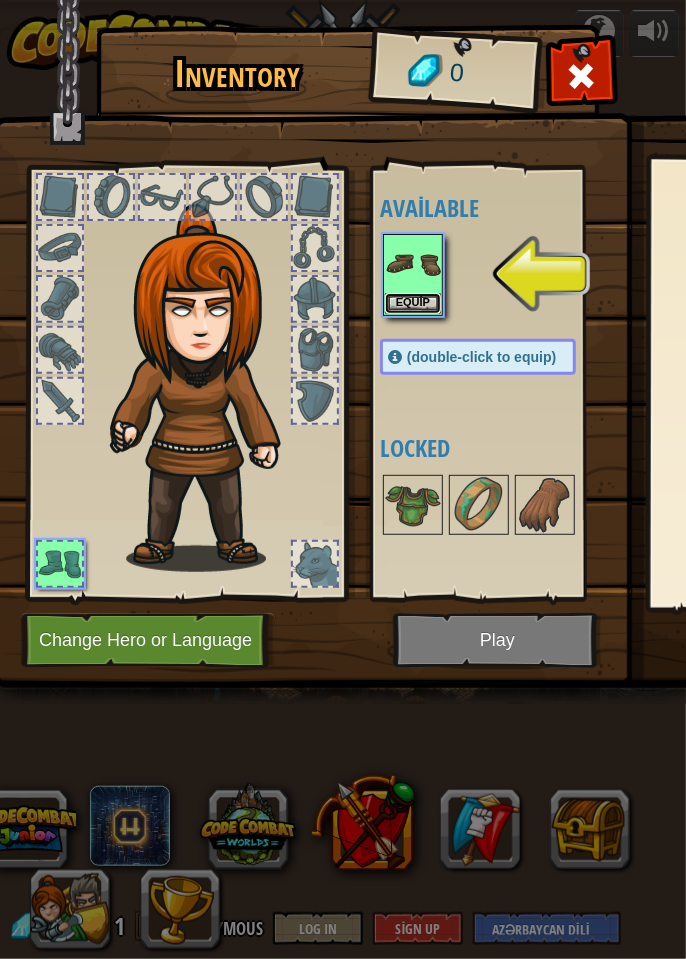 click on "Equip" at bounding box center [413, 303] 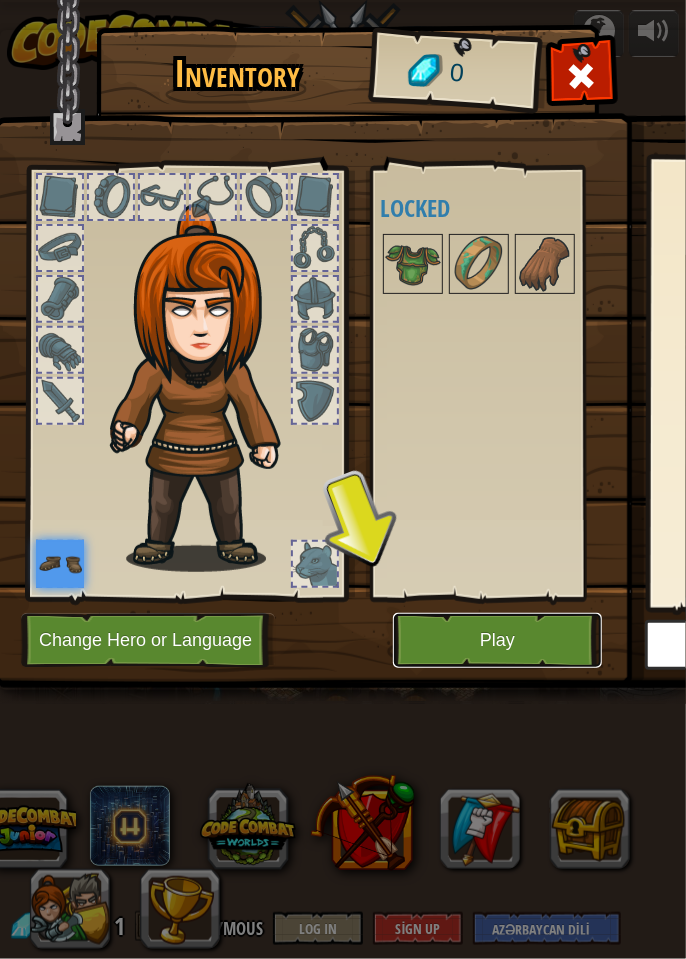 click on "Play" at bounding box center (497, 640) 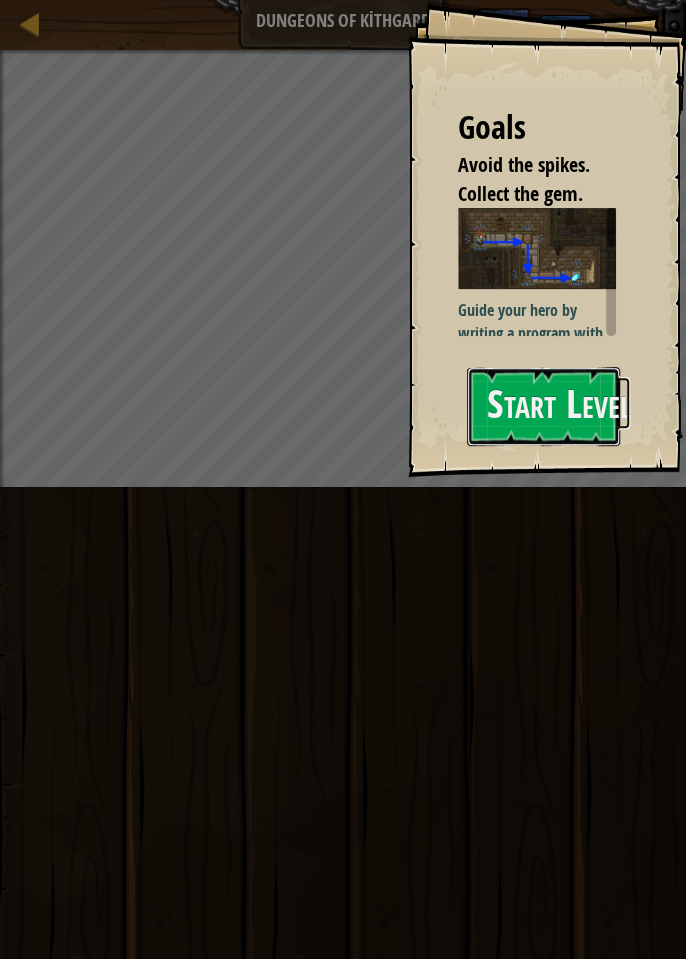 click on "Start Level" at bounding box center (543, 406) 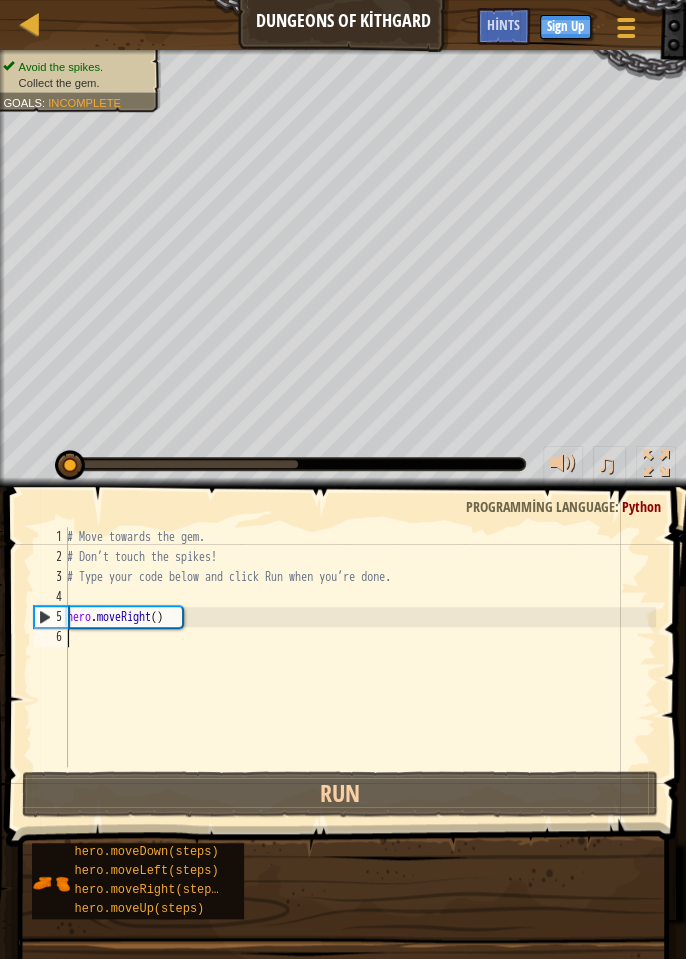 scroll, scrollTop: 9, scrollLeft: 0, axis: vertical 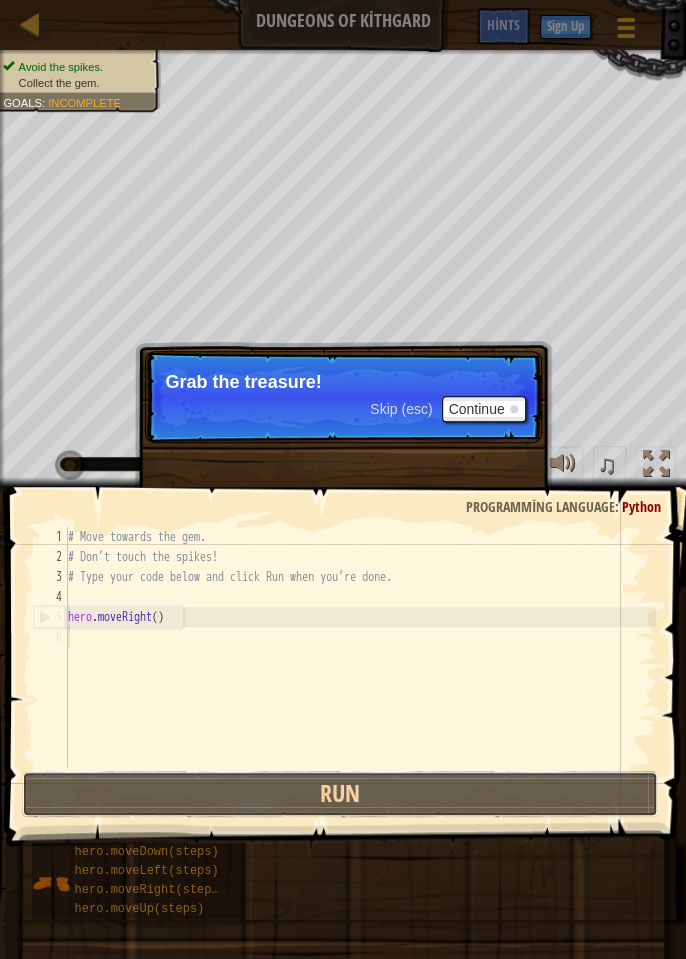 click on "Run" at bounding box center (340, 794) 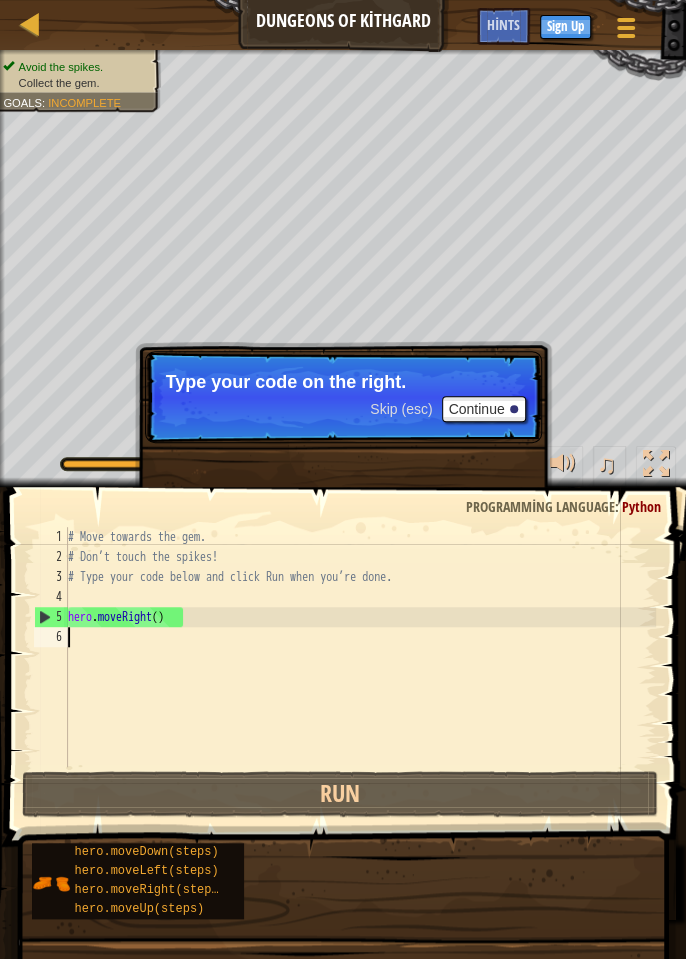 click on "# Move towards the gem. # Don’t touch the spikes! # Type your code below and click Run when you’re done. hero . moveRight ( )" at bounding box center [360, 667] 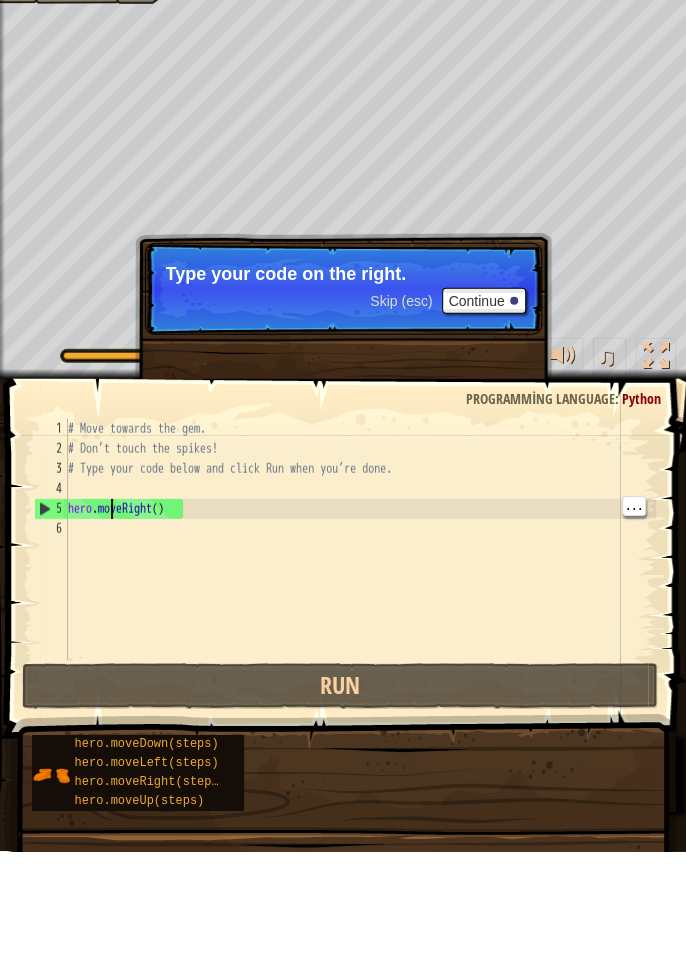 scroll, scrollTop: 9, scrollLeft: 3, axis: both 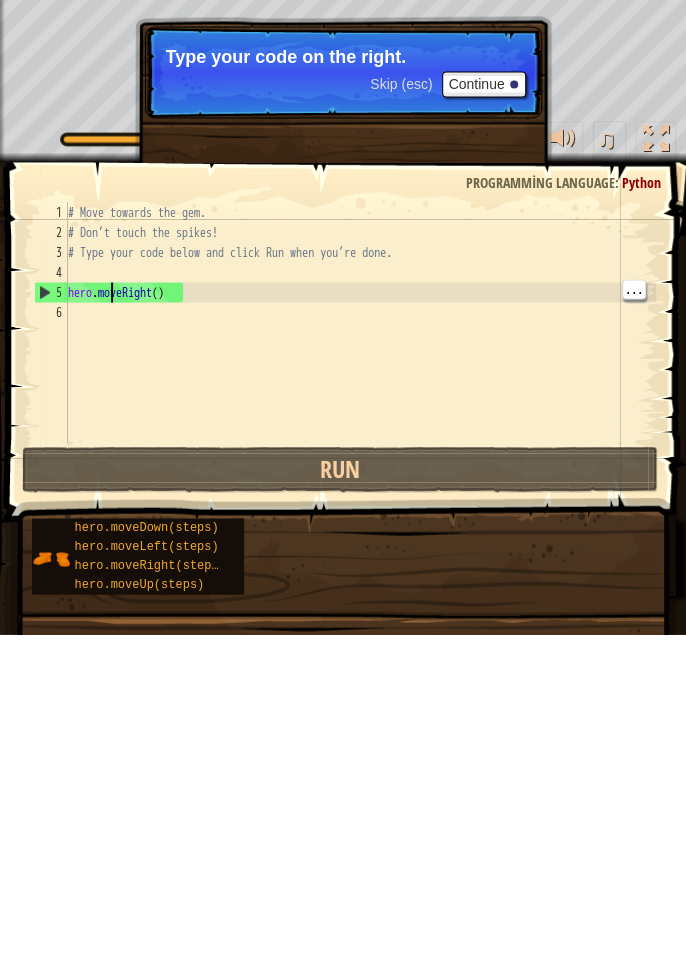 click on "# Move towards the gem. # Don’t touch the spikes! # Type your code below and click Run when you’re done. hero . moveRight ( )" at bounding box center [360, 667] 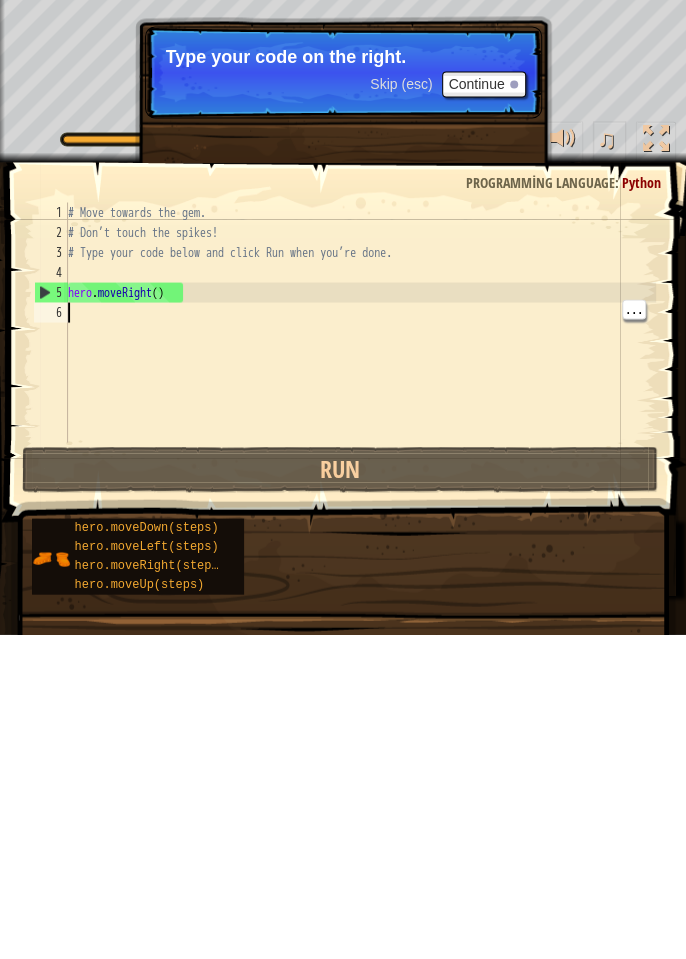 scroll, scrollTop: 9, scrollLeft: 0, axis: vertical 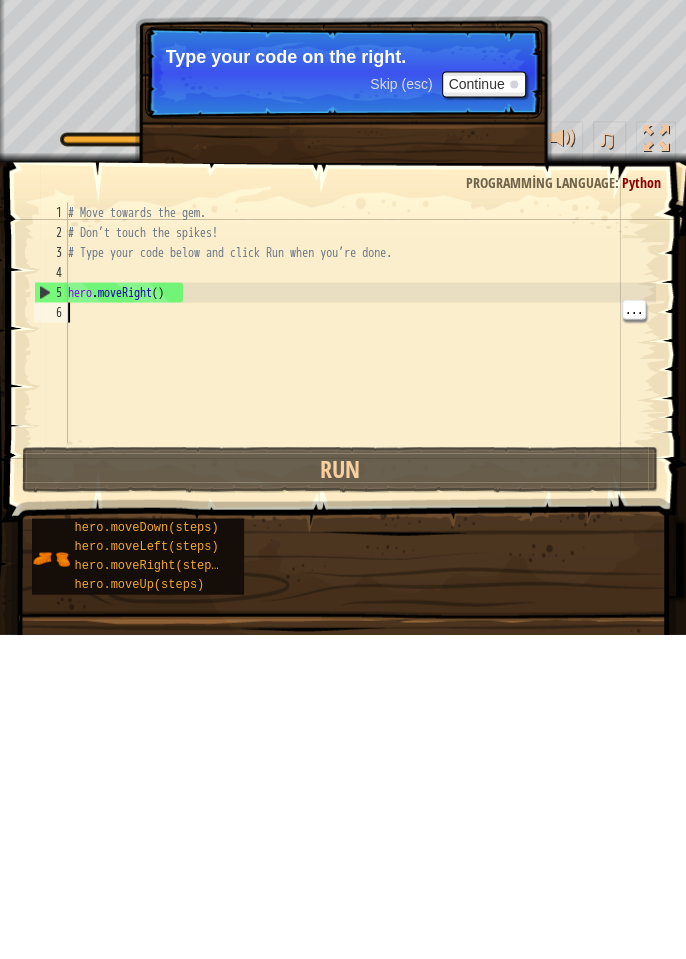 click on "hero.moveRight(steps)" at bounding box center [150, 890] 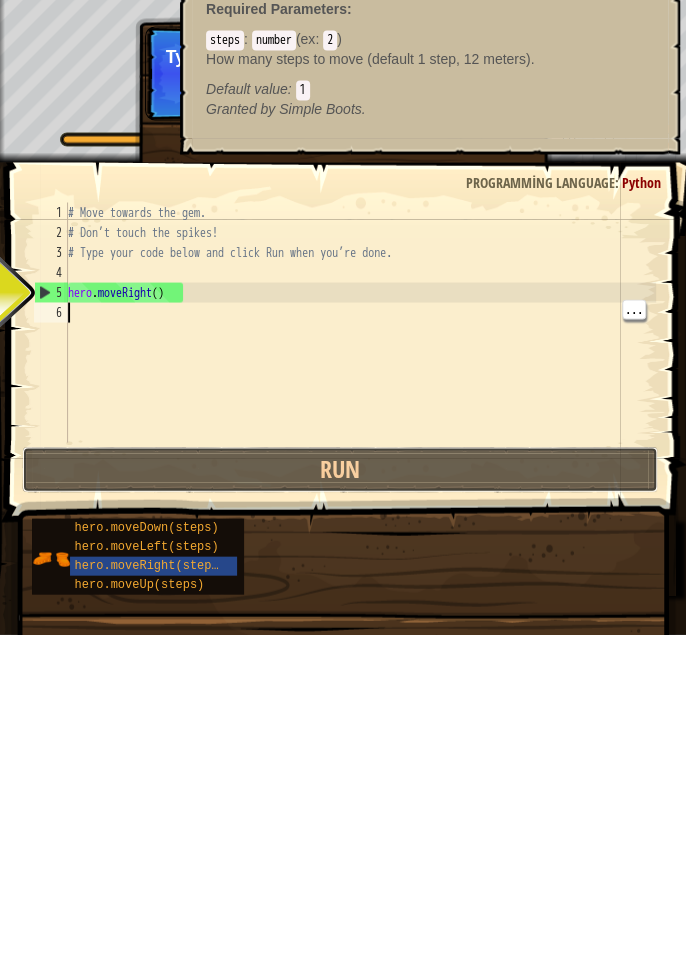 click on "Run" at bounding box center (340, 794) 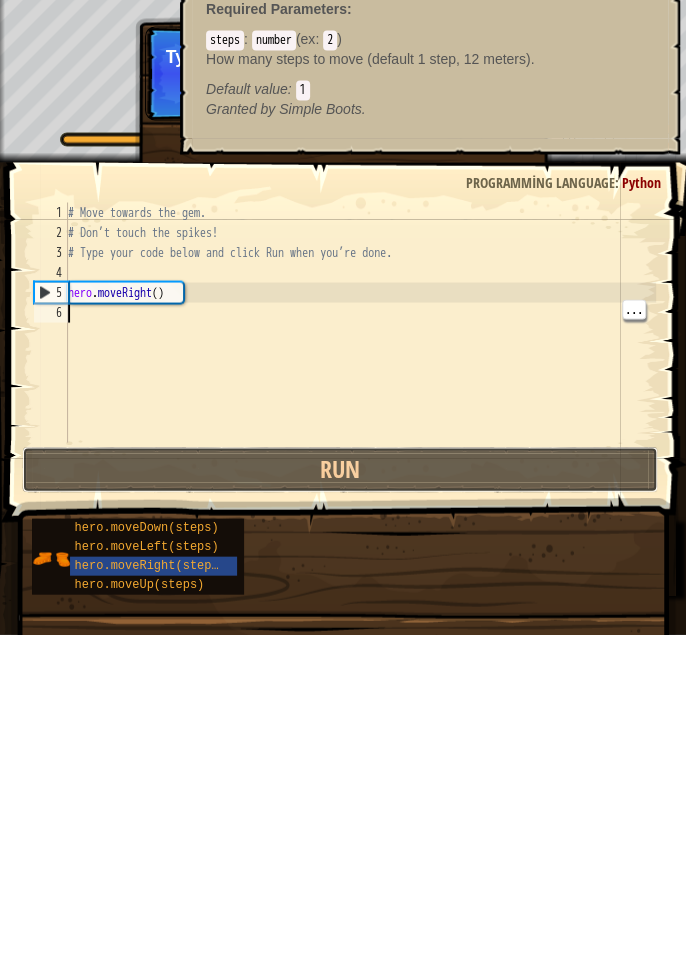 click on "Run" at bounding box center (340, 794) 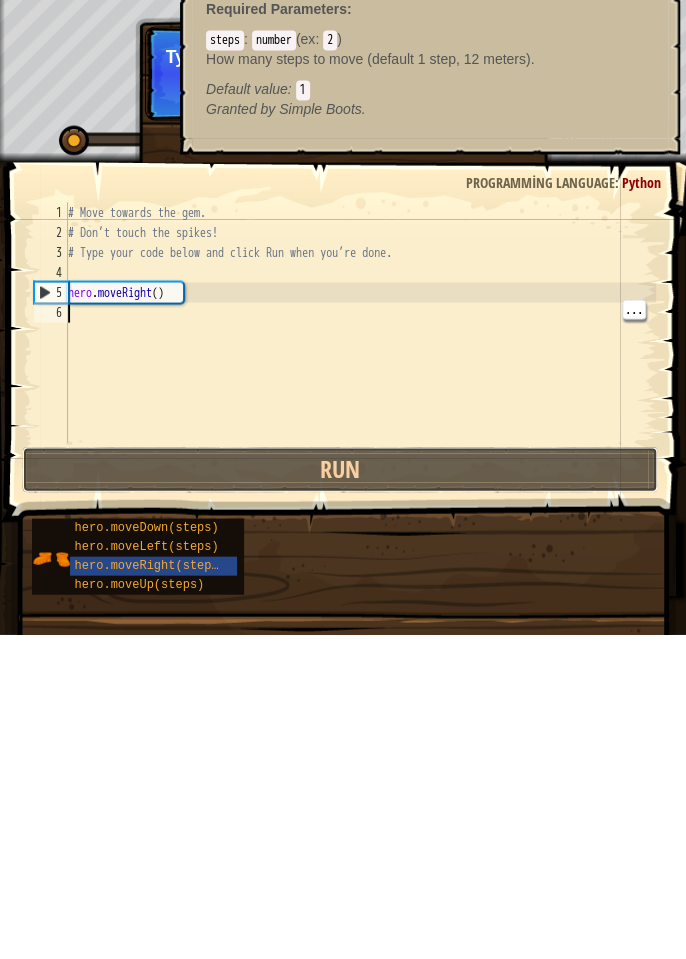 click on "Run" at bounding box center (340, 794) 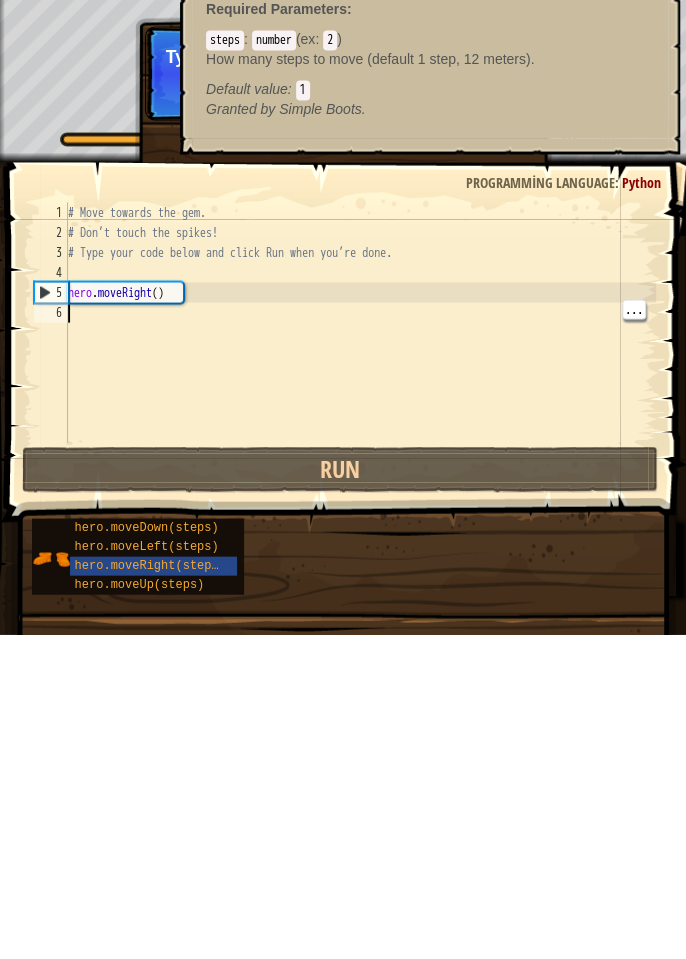 click on "# Move towards the gem. # Don’t touch the spikes! # Type your code below and click Run when you’re done. hero . moveRight ( )" at bounding box center [360, 667] 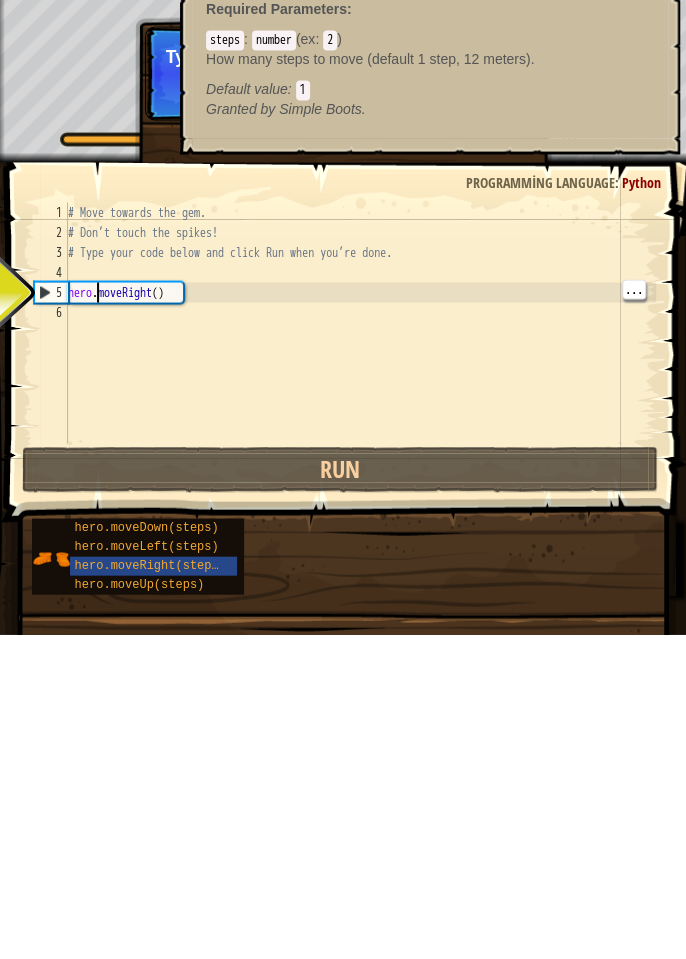 scroll, scrollTop: 9, scrollLeft: 2, axis: both 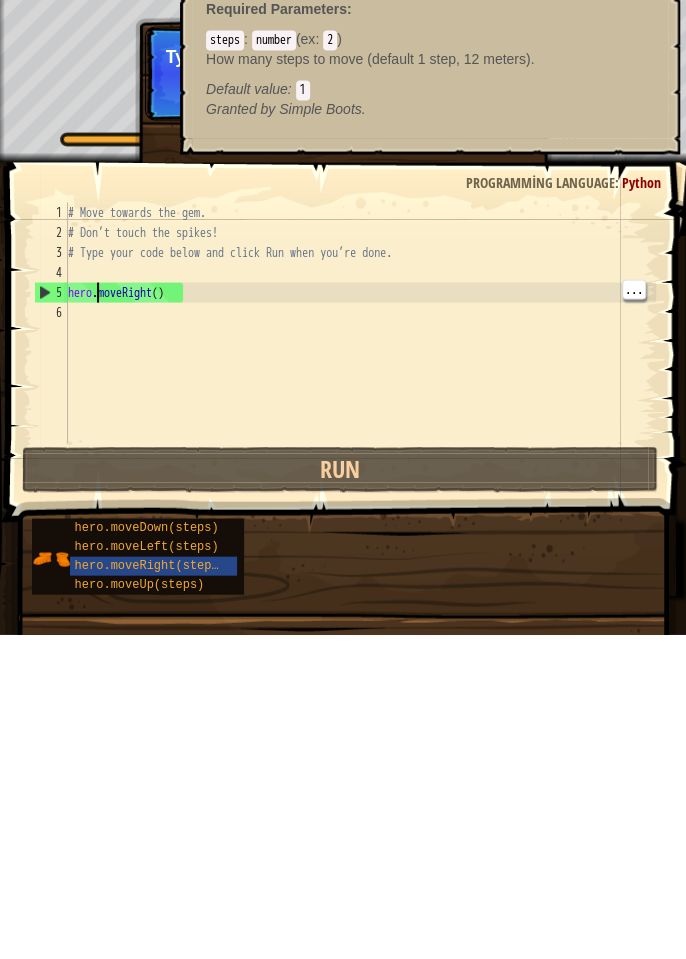 click on "# Move towards the gem. # Don’t touch the spikes! # Type your code below and click Run when you’re done. hero . moveRight ( )" at bounding box center (360, 667) 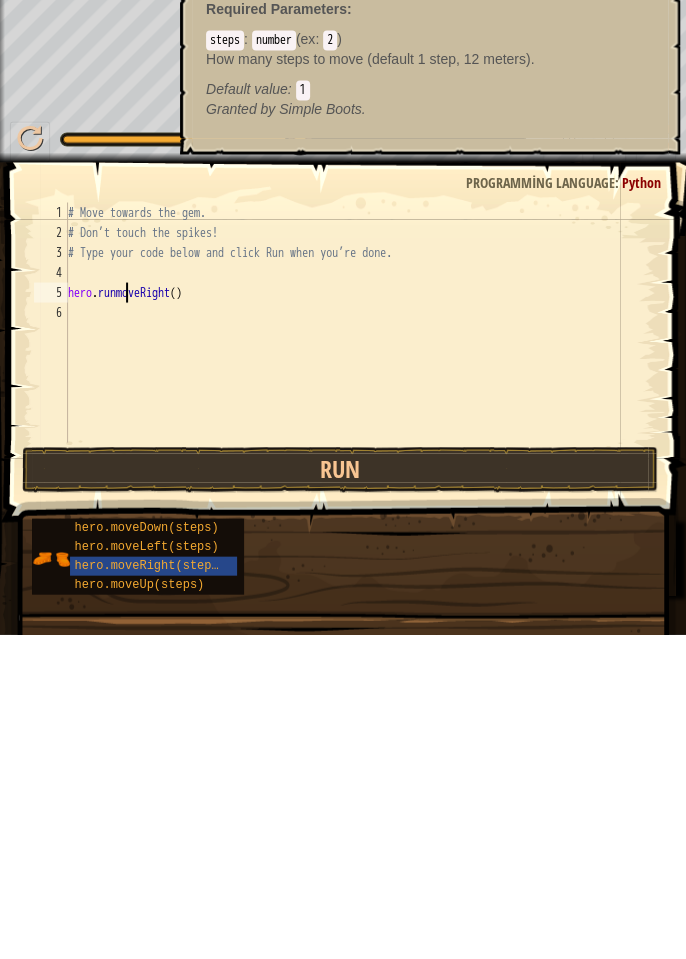 scroll, scrollTop: 9, scrollLeft: 4, axis: both 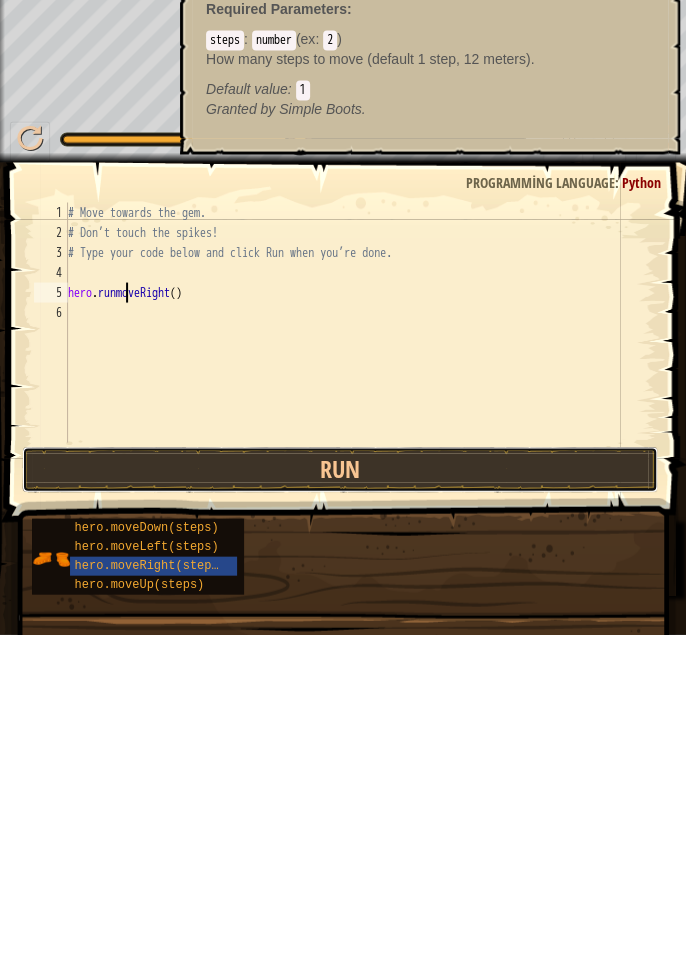click on "Run" at bounding box center (340, 794) 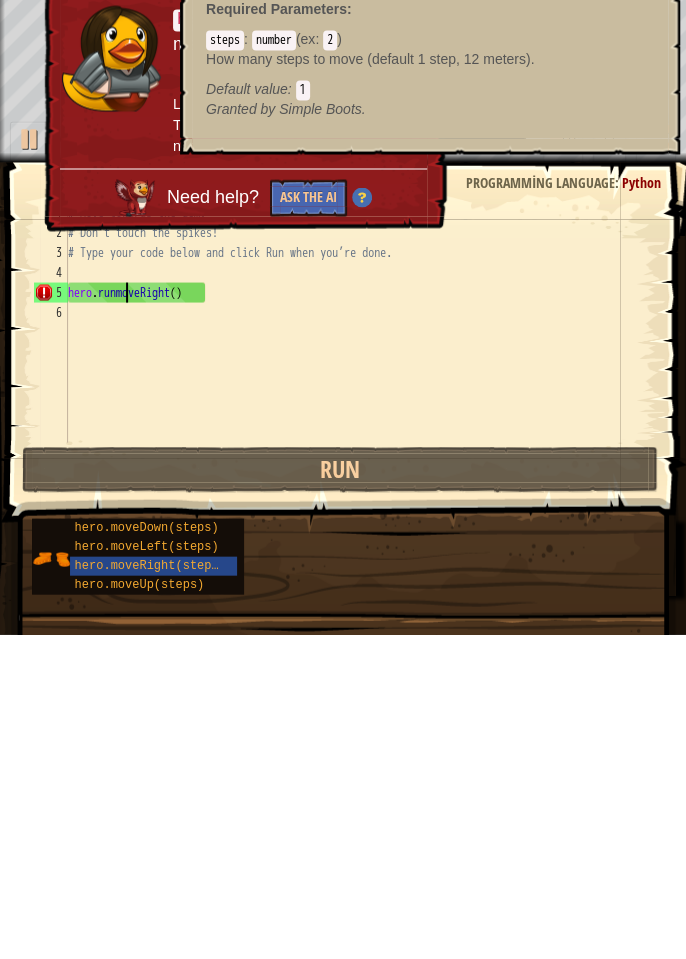 click on "Need help?" at bounding box center [215, 521] 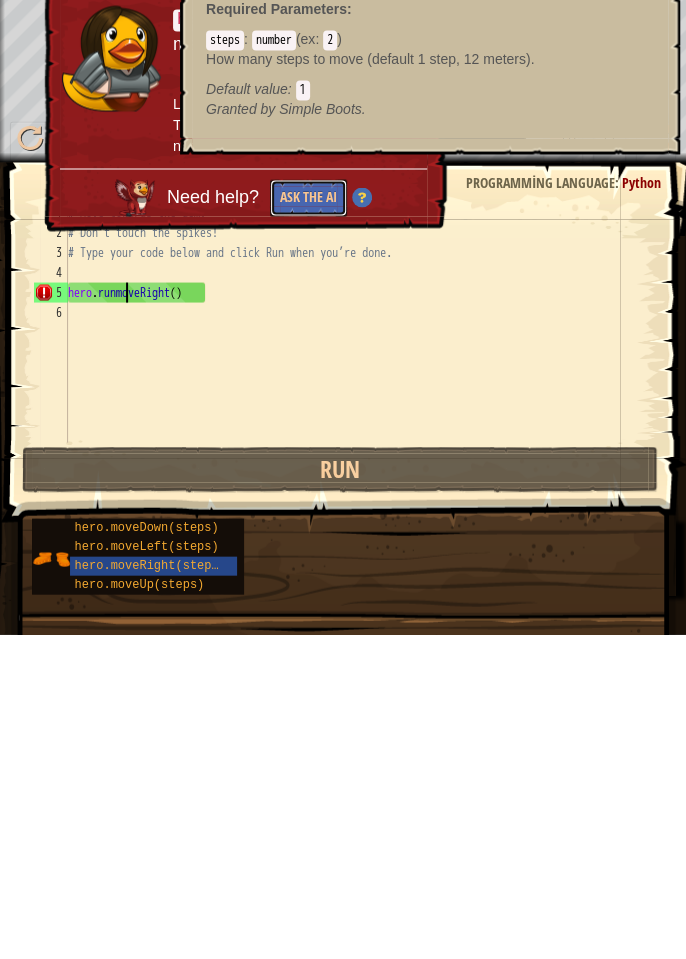 click on "Ask the AI" at bounding box center (308, 522) 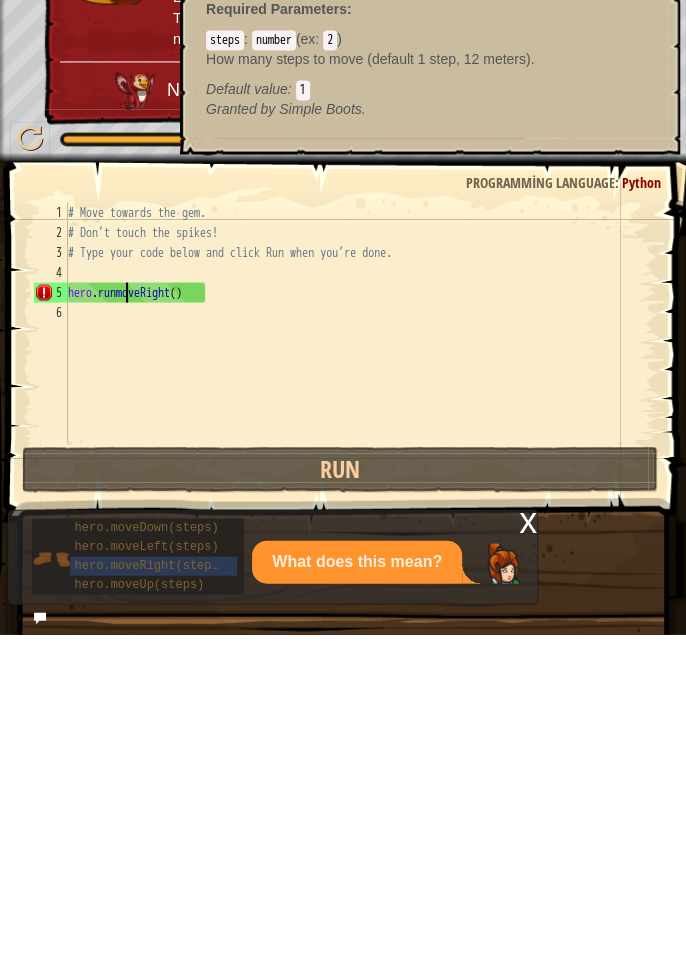 scroll, scrollTop: 0, scrollLeft: 0, axis: both 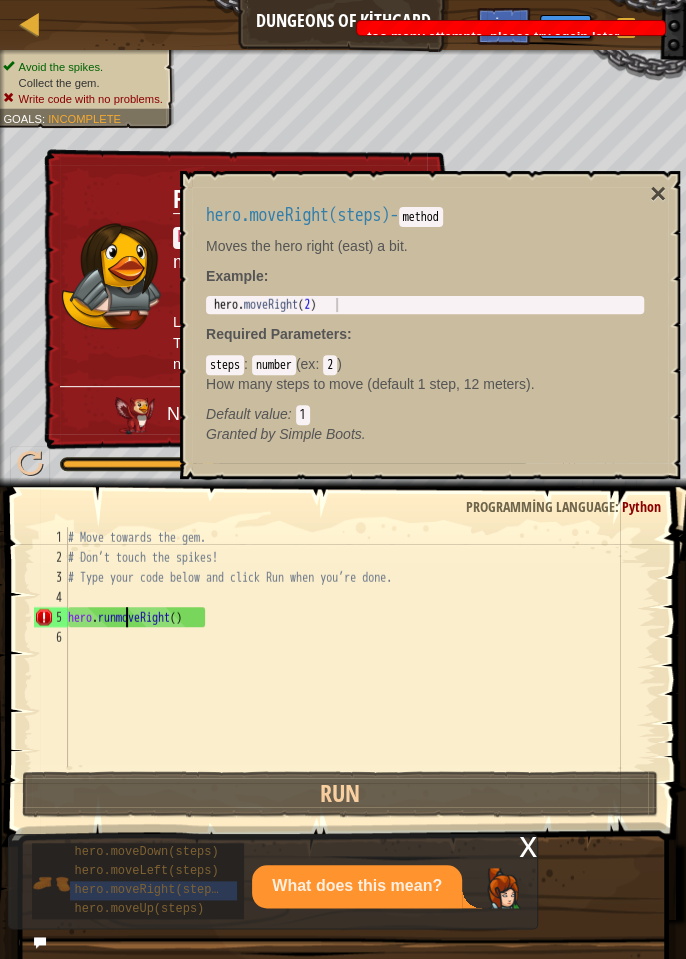 click on "hero.moveRight(steps)  -  method Moves the hero right (east) a bit.
Example : 1 hero . moveRight ( 2 )     הההההההההההההההההההההההההההההההההההההההההההההההההההההההההההההההההההההההההההההההההההההההההההההההההההההההההההההההההההההההההההההההההההההההההההההההההההההההההההההההההההההההההההההההההההההההההההההההההההההההההההההההההההההההההההההההההההההההההההההההההההההההההההההההה XXXXXXXXXXXXXXXXXXXXXXXXXXXXXXXXXXXXXXXXXXXXXXXXXXXXXXXXXXXXXXXXXXXXXXXXXXXXXXXXXXXXXXXXXXXXXXXXXXXXXXXXXXXXXXXXXXXXXXXXXXXXXXXXXXXXXXXXXXXXXXXXXXXXXXXXXXXXXXXXXXXXXXXXXXXXXXXXXXXXXXXXXXXXXXXXXXXXXXXXXXXXXXXXXXXXXXXXXXXXXXXXXXXXXXXXXXXXXXXXXXXXXXXXXXXXXXXX Required Parameters : steps : number  ( ex : 2 ) How many steps to move (default 1 step, 12 meters).
Default value : 1 Granted by" at bounding box center (425, 325) 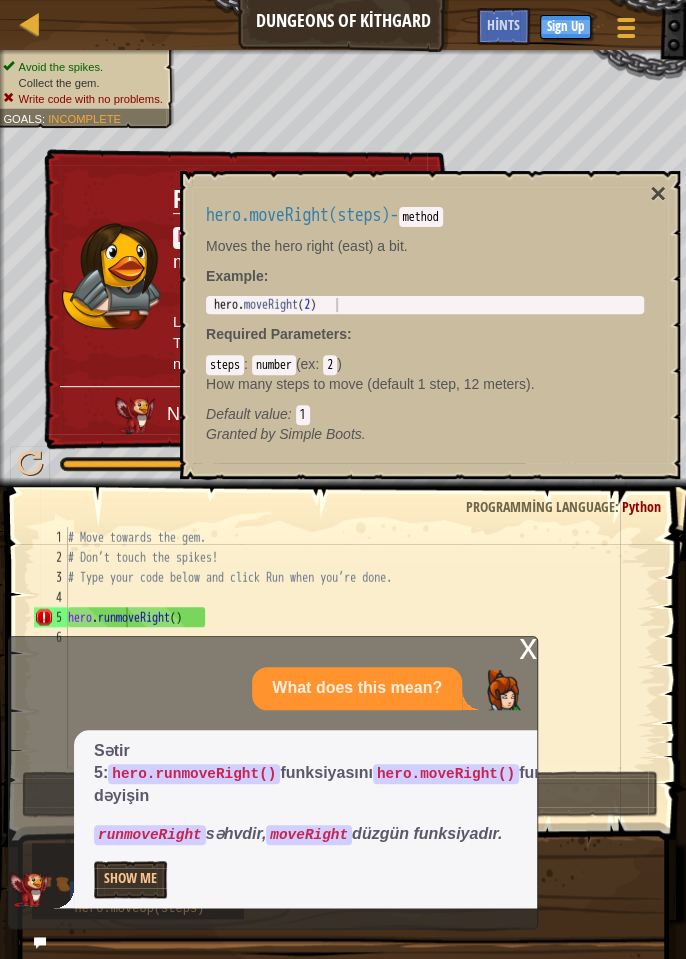 click on "# Move towards the gem. # Don’t touch the spikes! # Type your code below and click Run when you’re done. hero . runmoveRight ( )" at bounding box center (360, 667) 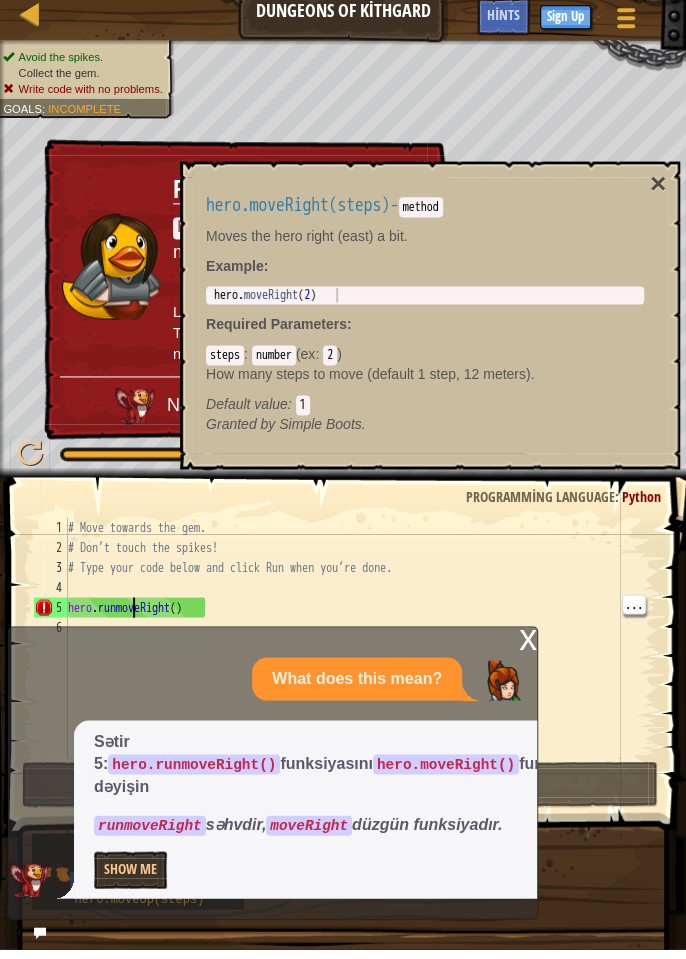 scroll, scrollTop: 9, scrollLeft: 5, axis: both 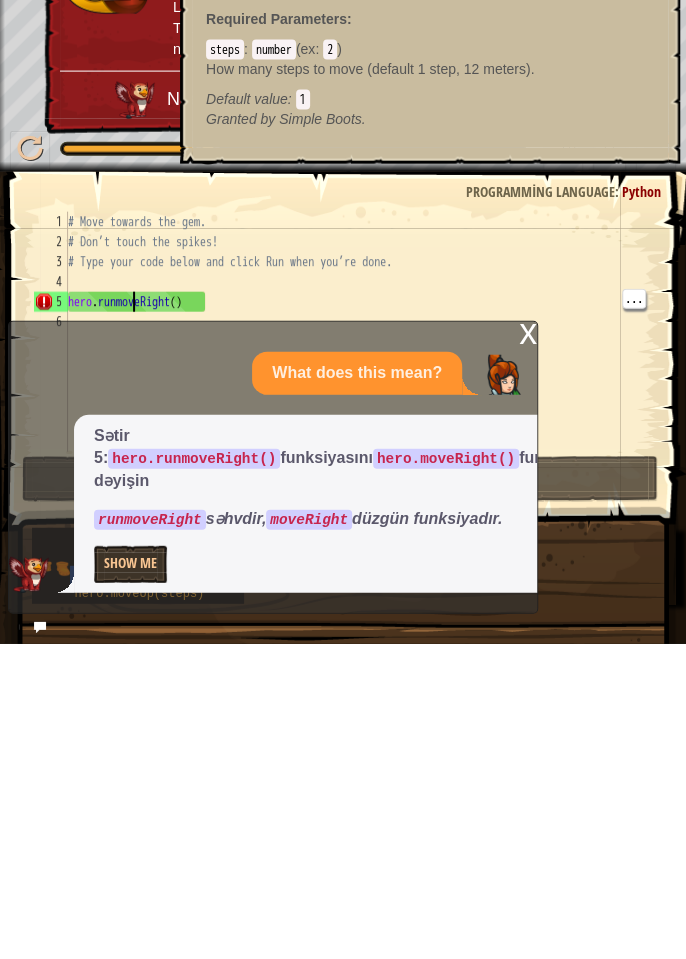 click on "# Move towards the gem. # Don’t touch the spikes! # Type your code below and click Run when you’re done. hero . runmoveRight ( )" at bounding box center (360, 667) 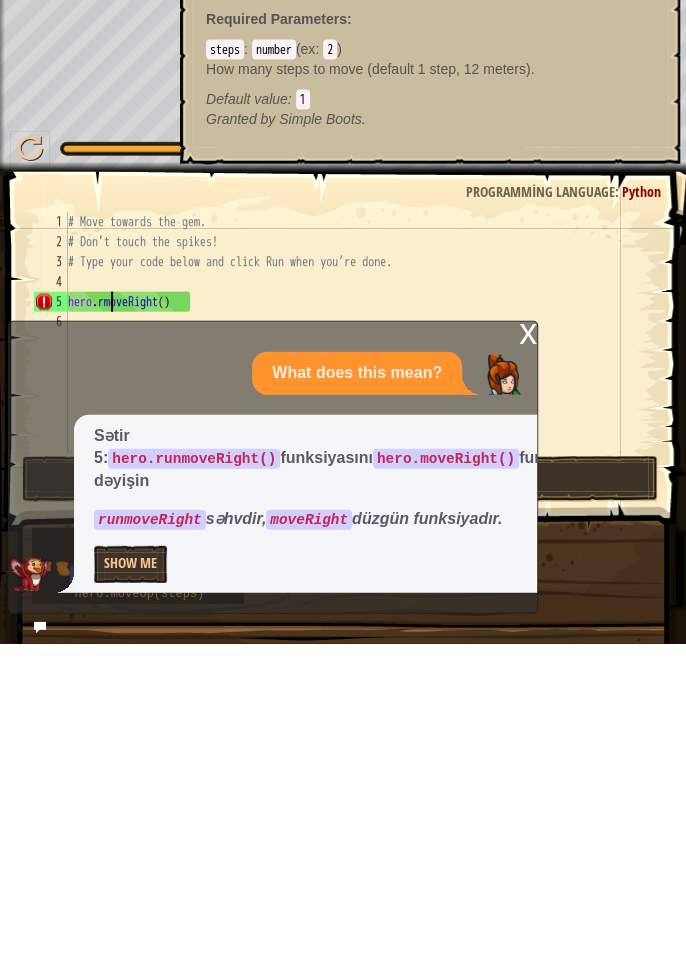 type on "hero.moveRight()" 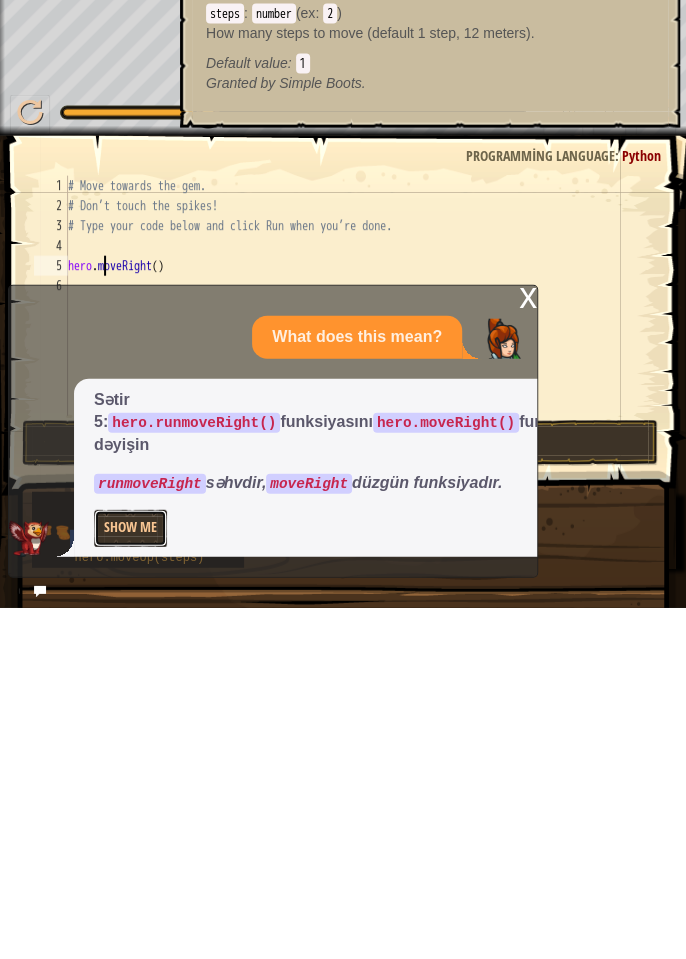 click on "Show Me" at bounding box center [130, 879] 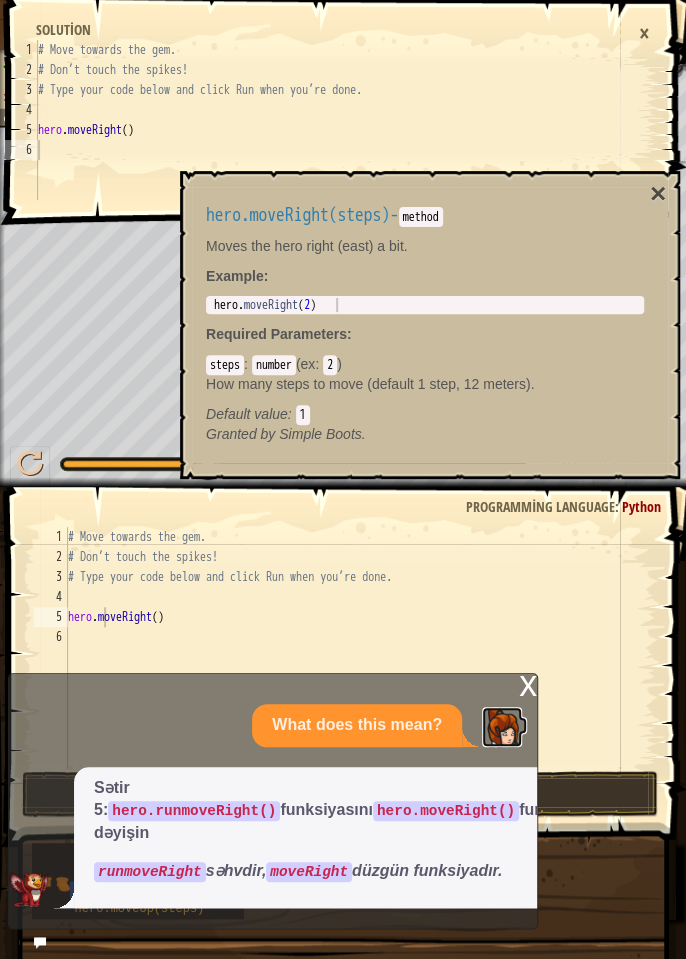 click at bounding box center [502, 727] 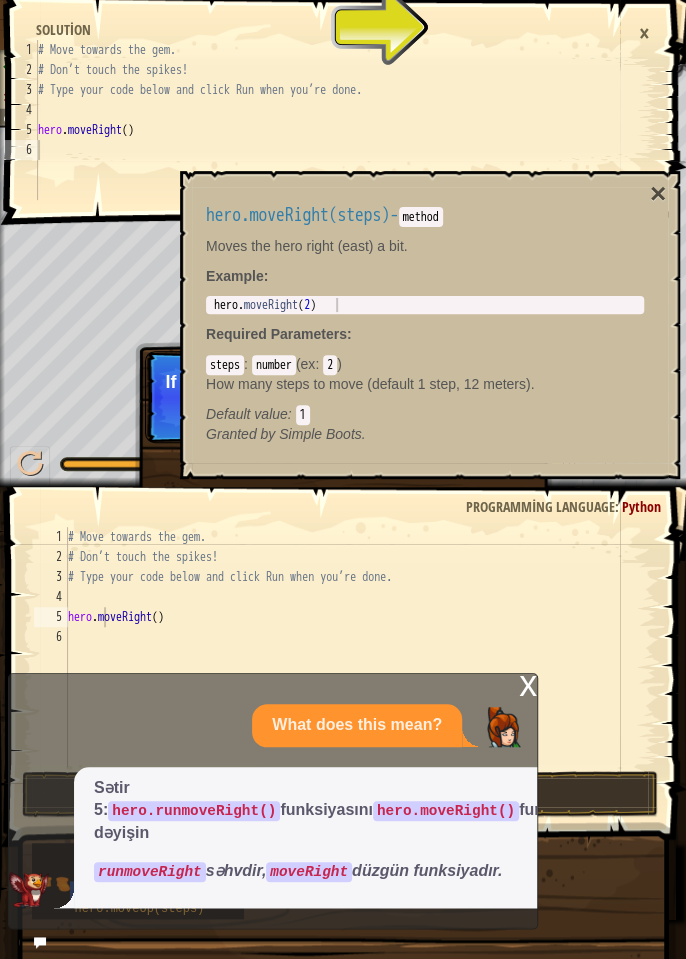 click on "x" at bounding box center (528, 684) 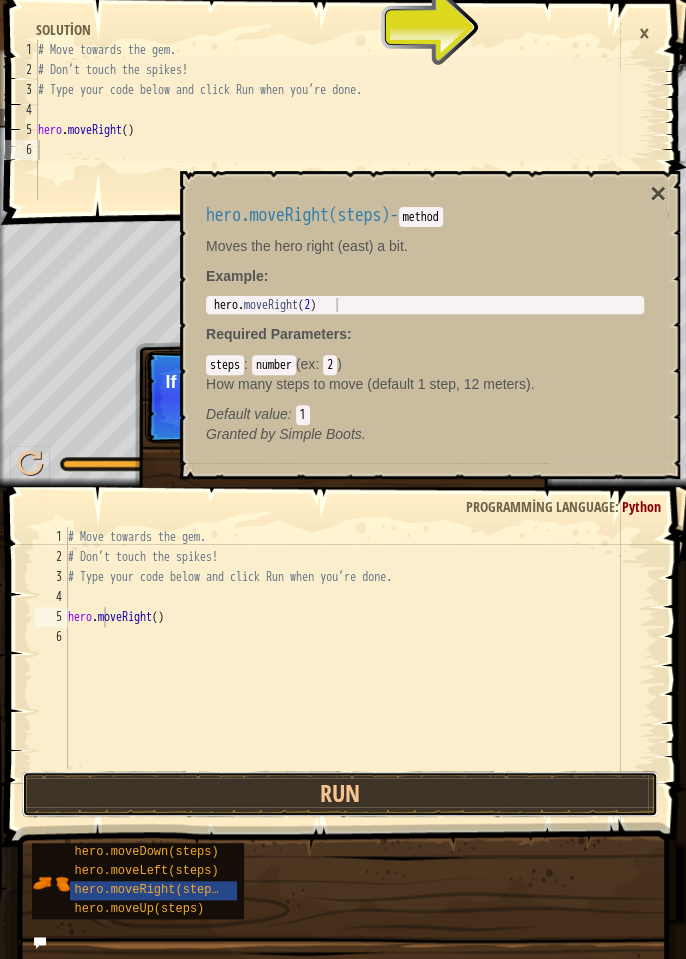 click on "Run" at bounding box center [340, 794] 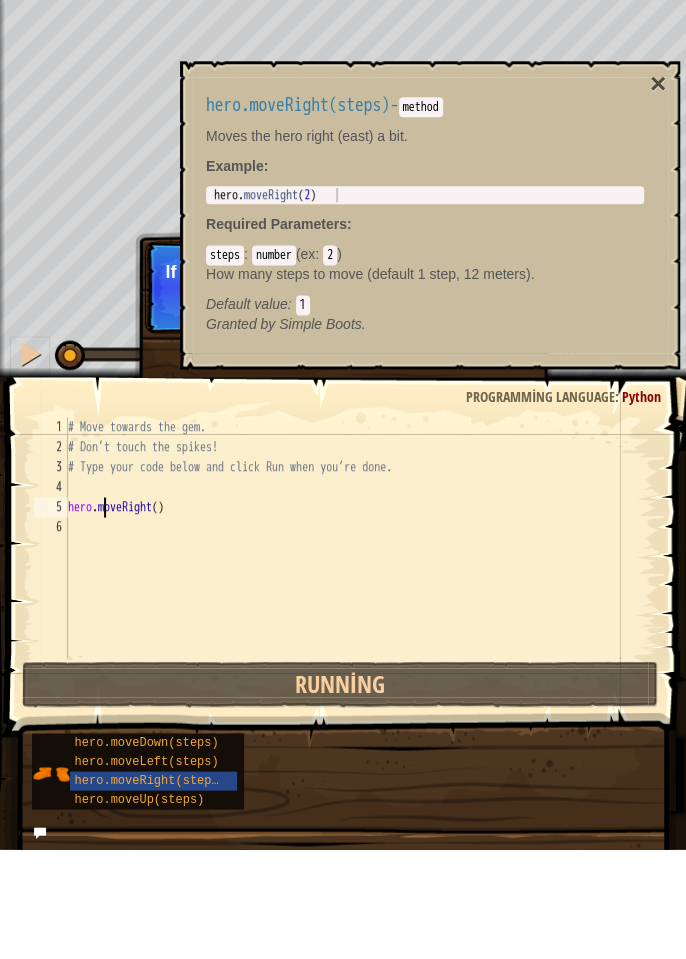 scroll, scrollTop: 9, scrollLeft: 2, axis: both 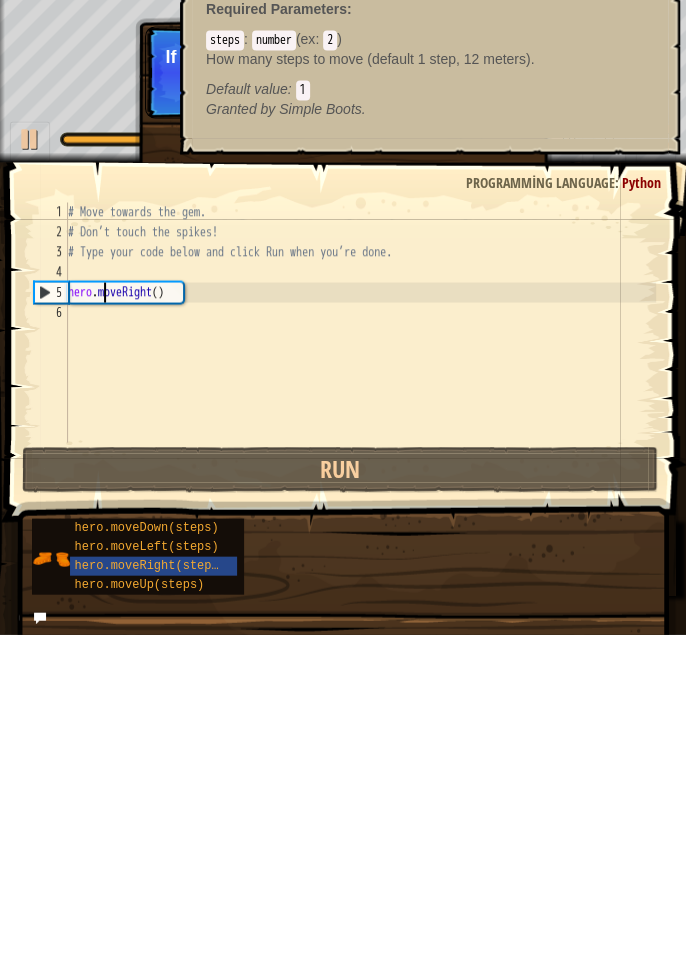click on "hero.moveRight(steps)" at bounding box center [150, 890] 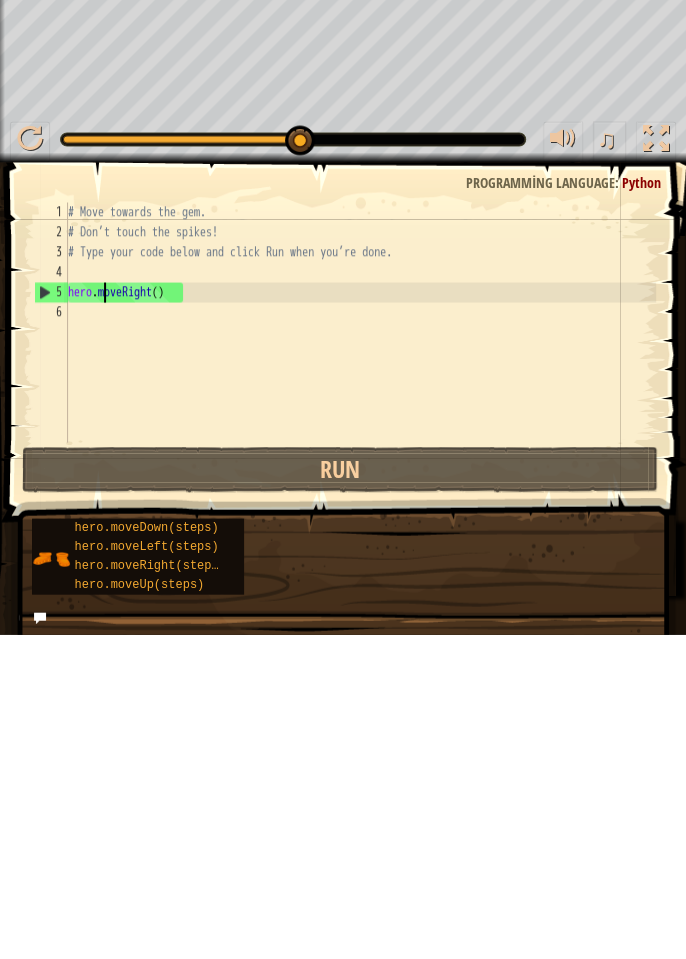 click on "# Move towards the gem. # Don’t touch the spikes! # Type your code below and click Run when you’re done. hero . moveRight ( )" at bounding box center [360, 667] 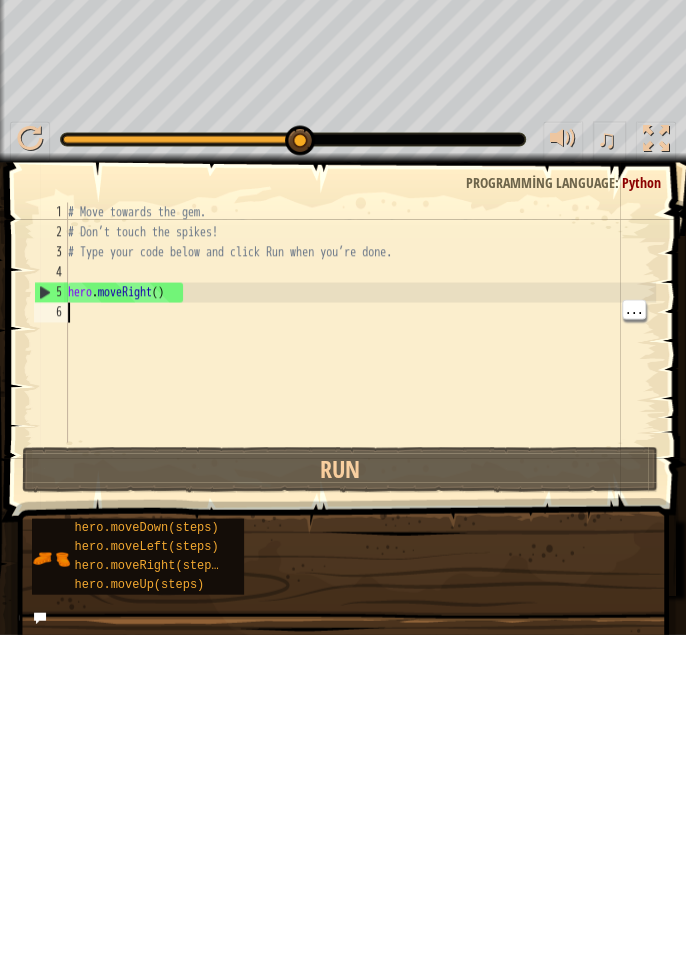 scroll, scrollTop: 9, scrollLeft: 0, axis: vertical 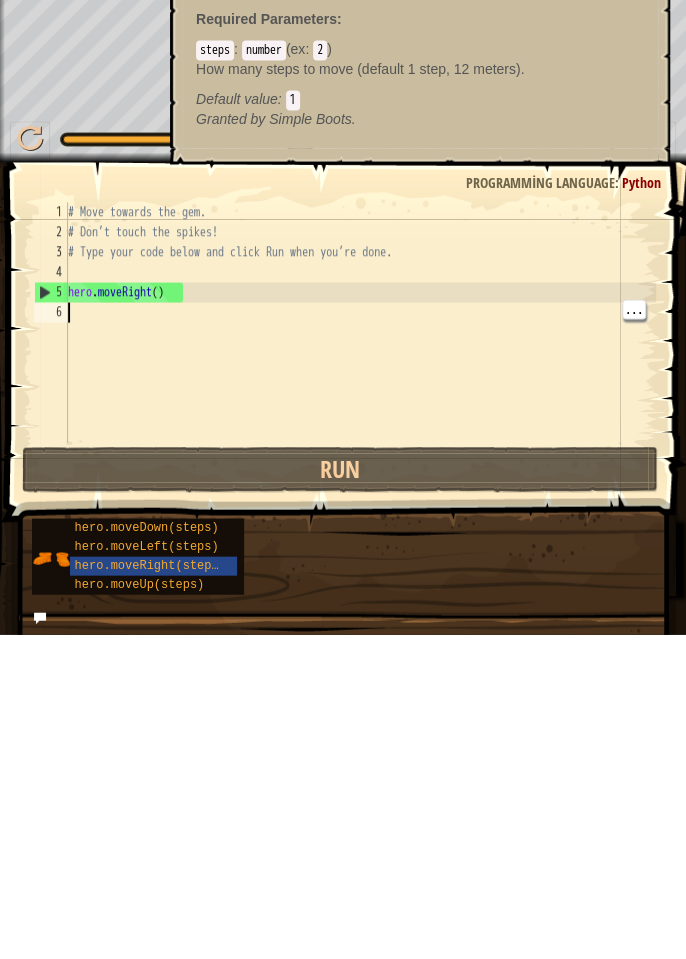 click on "hero.moveRight(steps)" at bounding box center [150, 890] 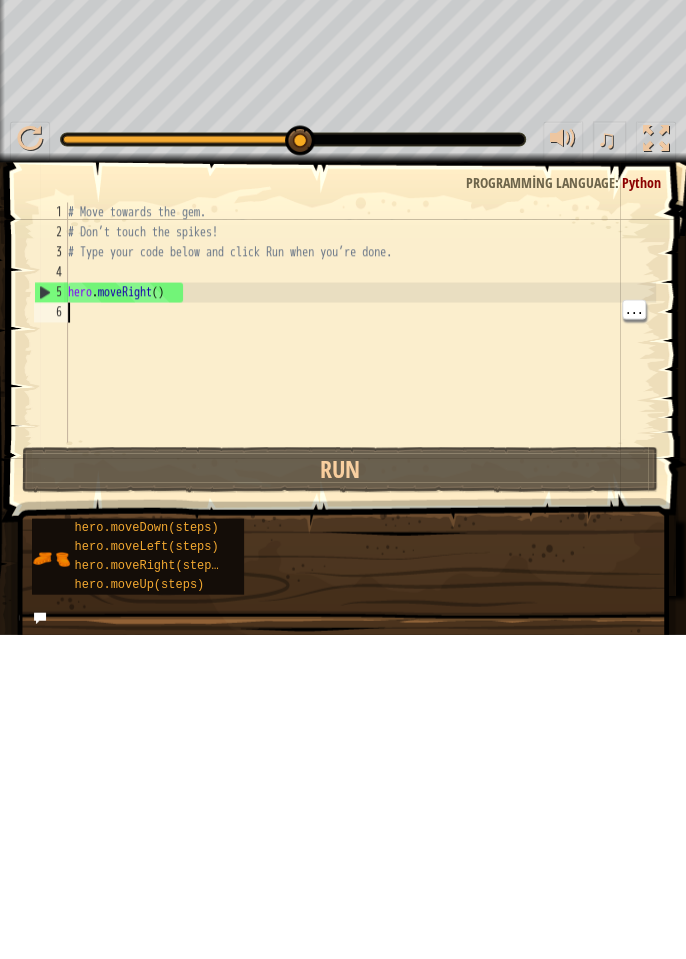 click on "# Move towards the gem. # Don’t touch the spikes! # Type your code below and click Run when you’re done. hero . moveRight ( )" at bounding box center (360, 667) 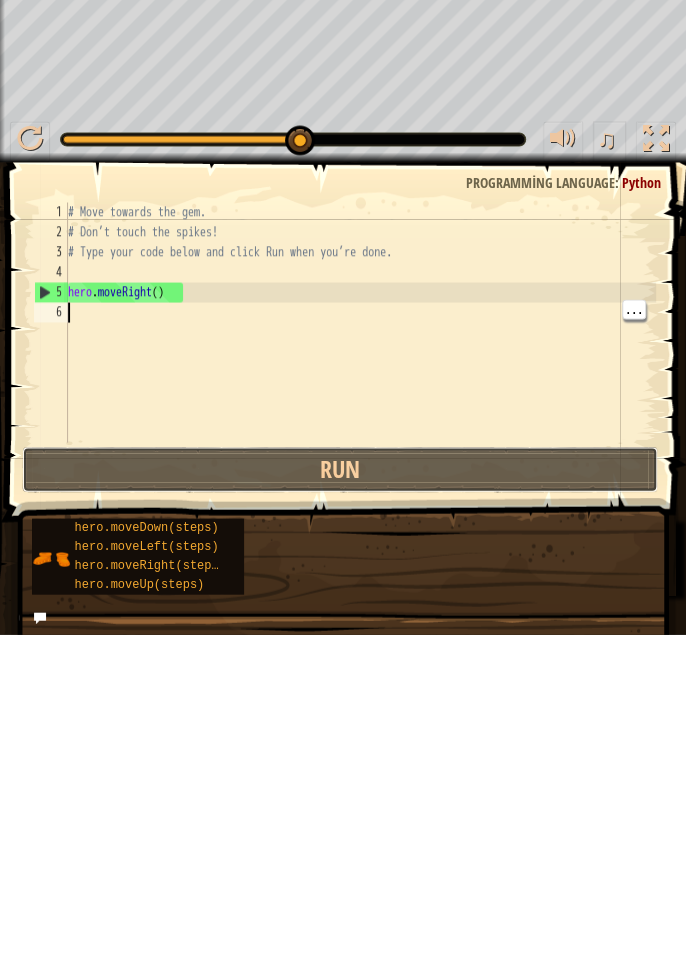click on "Run" at bounding box center [340, 794] 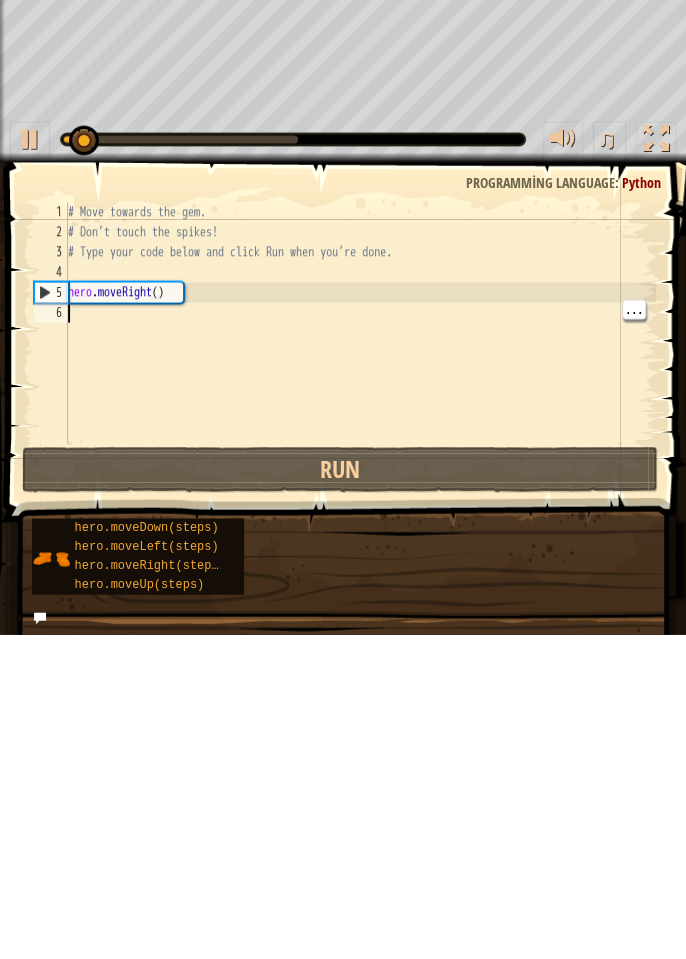 click on "# Move towards the gem. # Don’t touch the spikes! # Type your code below and click Run when you’re done. hero . moveRight ( )" at bounding box center (360, 667) 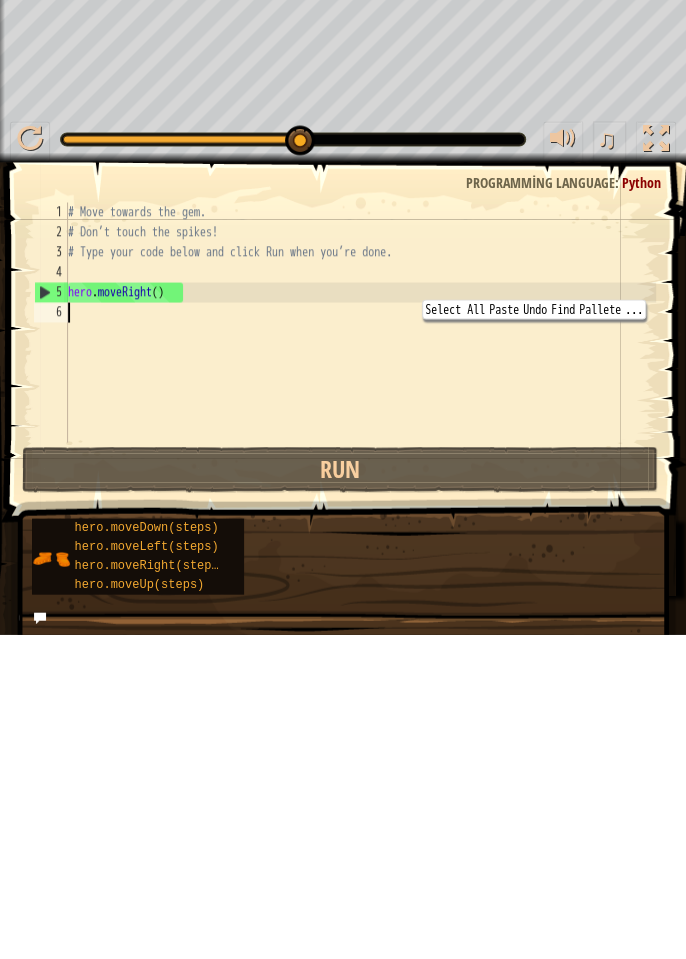 click on "# Move towards the gem. # Don’t touch the spikes! # Type your code below and click Run when you’re done. hero . moveRight ( )" at bounding box center (360, 667) 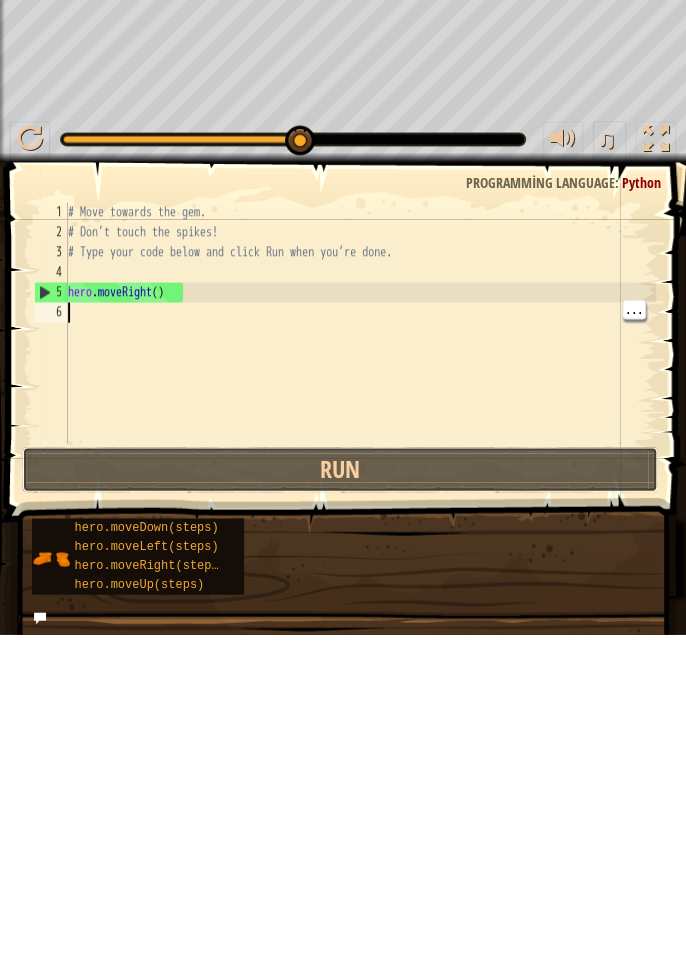 click on "Run" at bounding box center [340, 794] 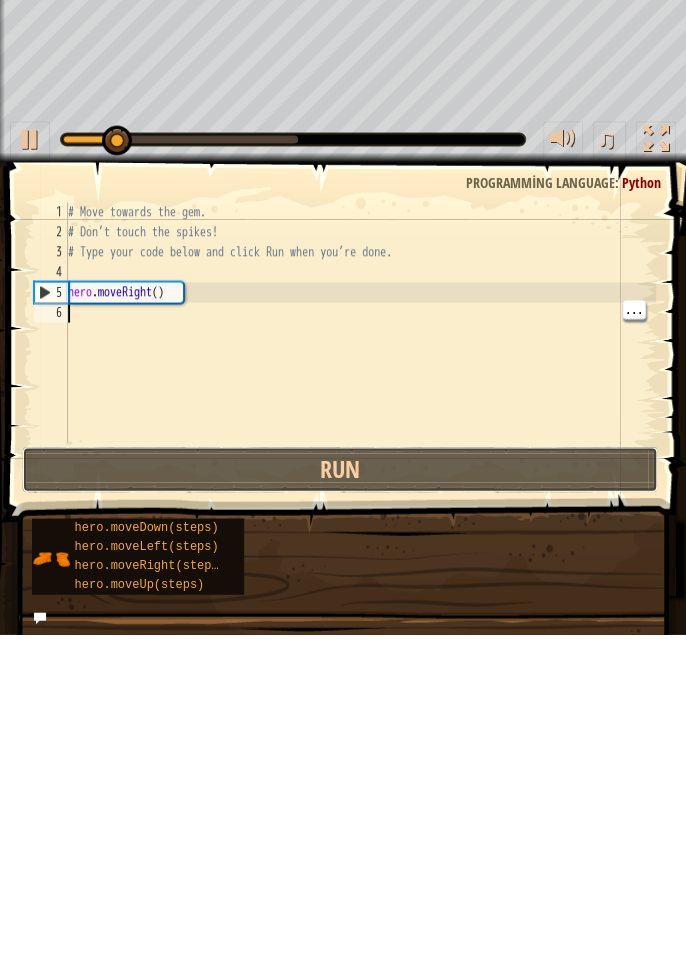 click on "Run" at bounding box center (340, 794) 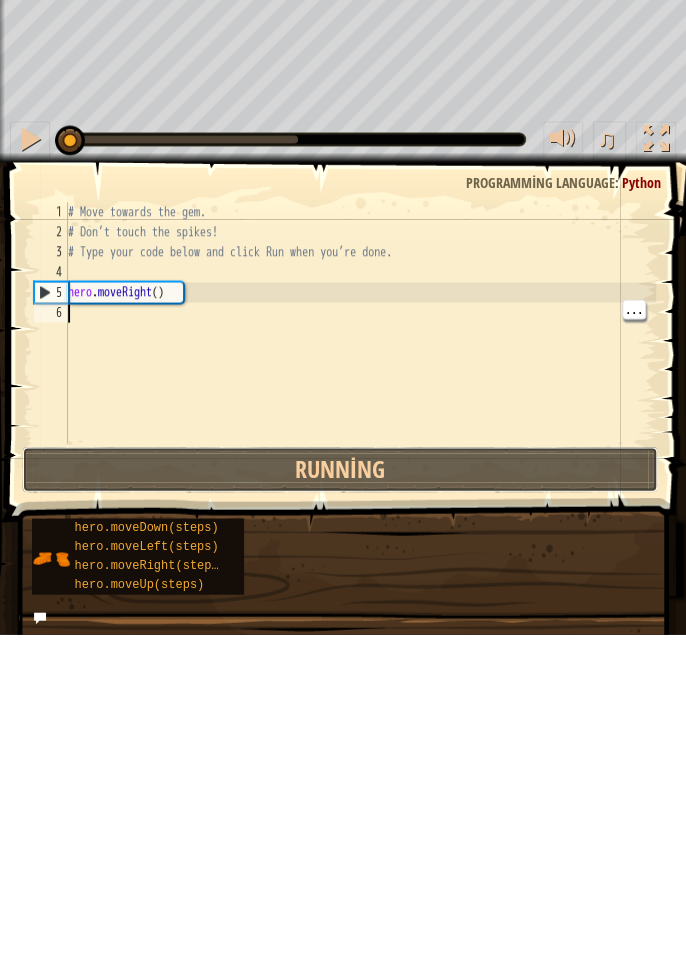 click on "Running" at bounding box center [340, 794] 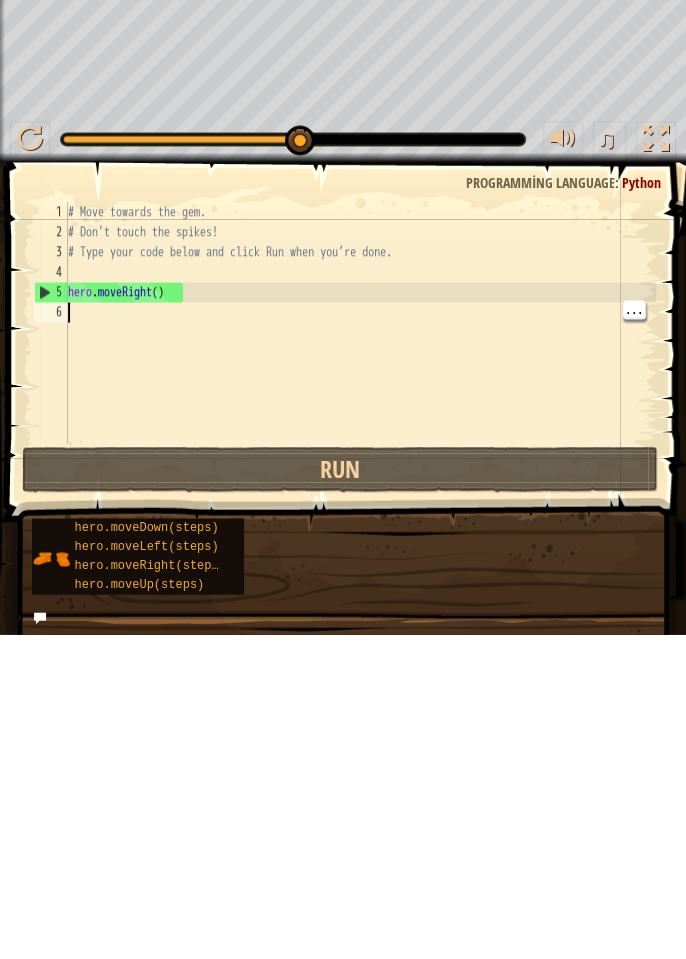 click on "hero.moveRight(steps)" at bounding box center [150, 890] 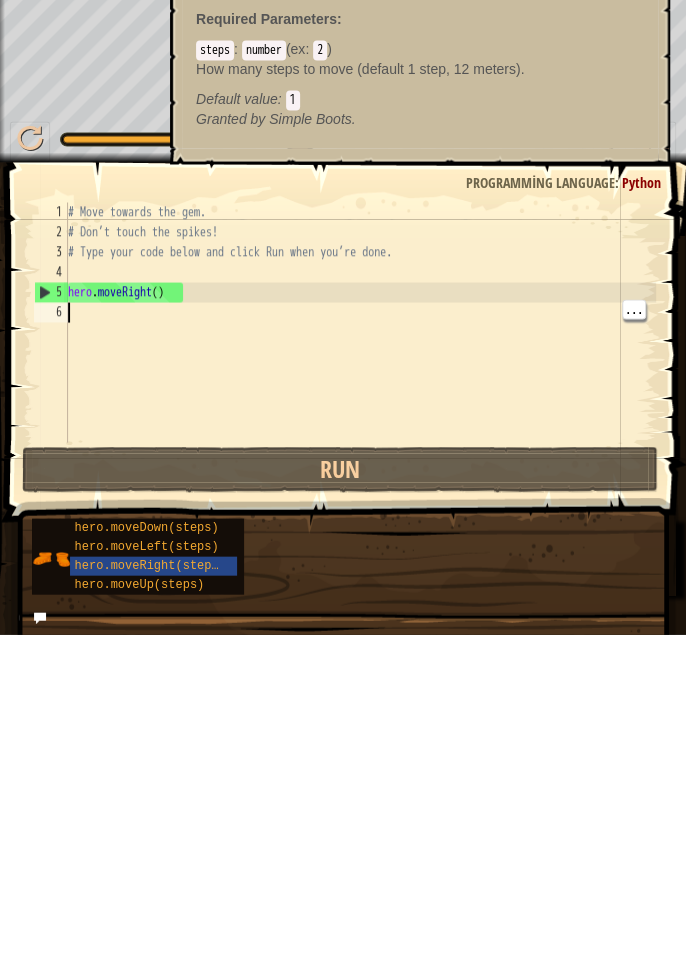 click on "# Move towards the gem. # Don’t touch the spikes! # Type your code below and click Run when you’re done. hero . moveRight ( )" at bounding box center [360, 667] 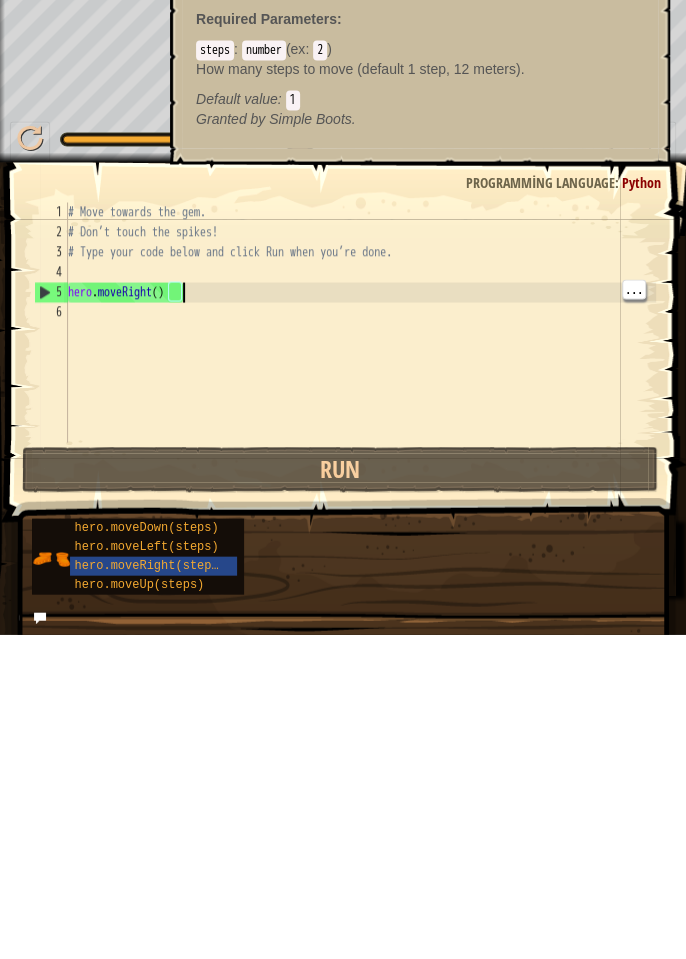 scroll, scrollTop: 9, scrollLeft: 8, axis: both 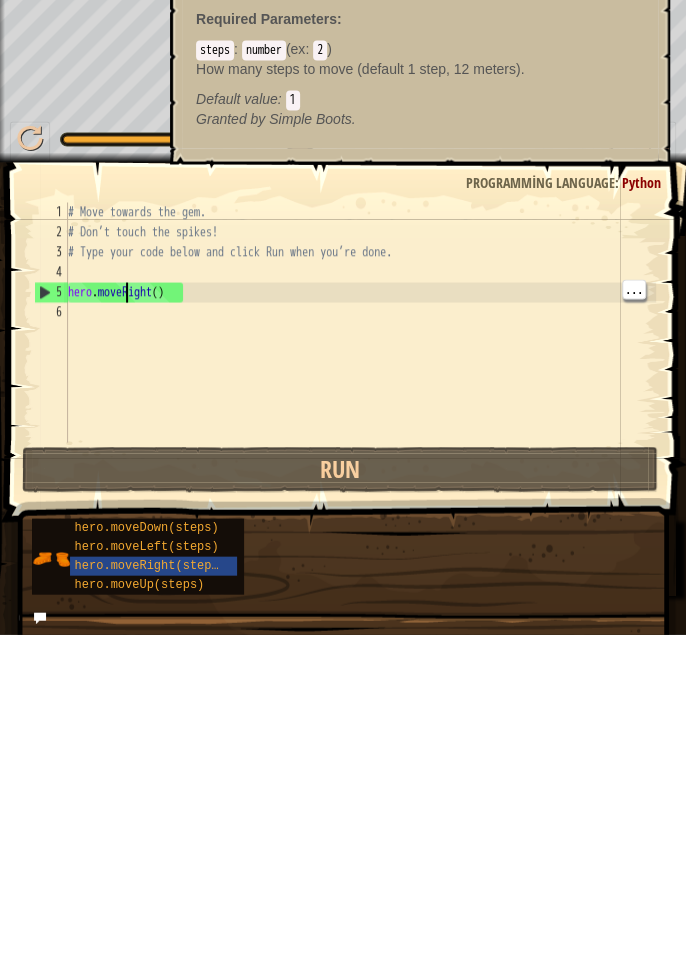 click on "# Move towards the gem. # Don’t touch the spikes! # Type your code below and click Run when you’re done. hero . moveRight ( )" at bounding box center [360, 667] 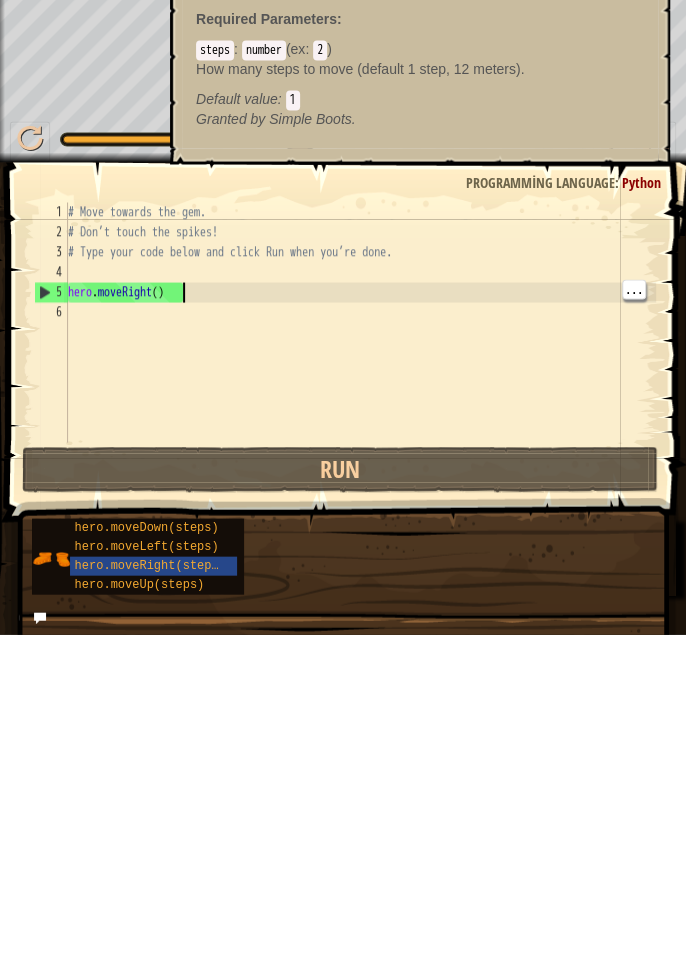 scroll, scrollTop: 9, scrollLeft: 8, axis: both 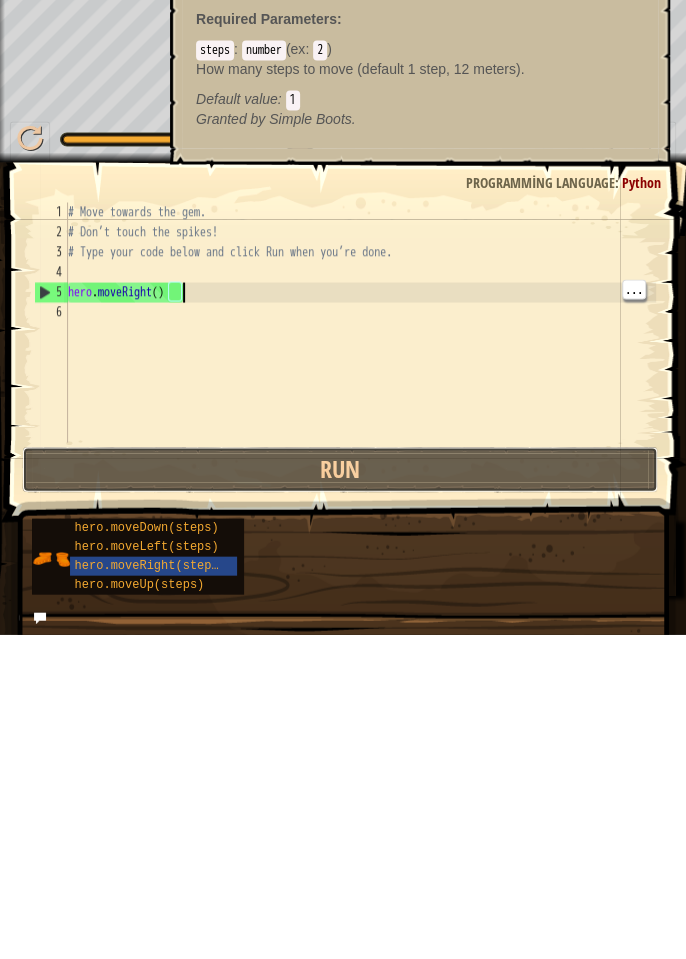 click on "Run" at bounding box center [340, 794] 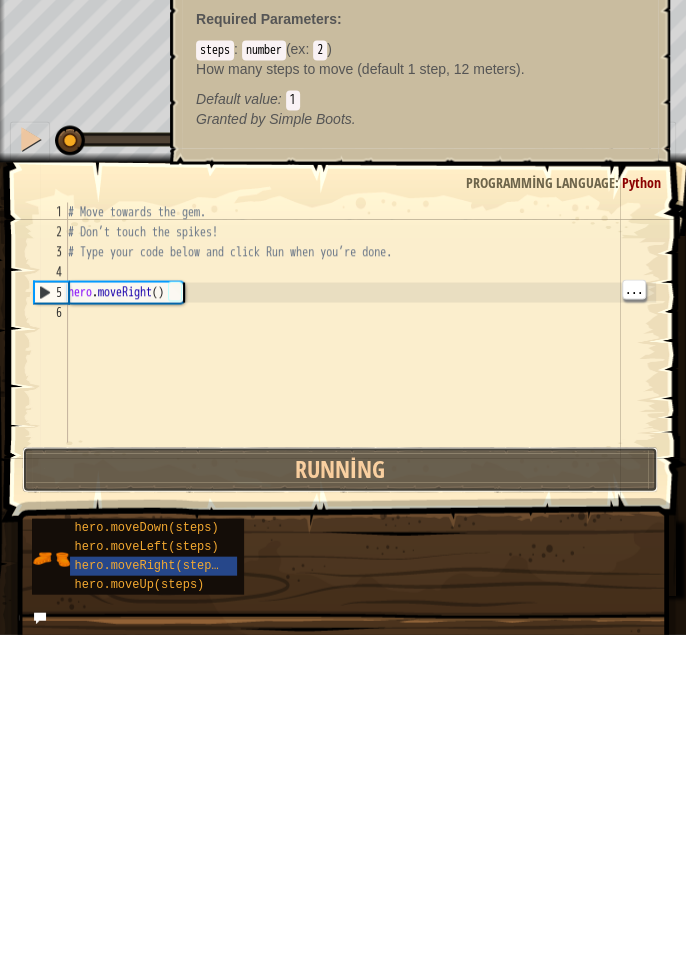 click on "Running" at bounding box center (340, 794) 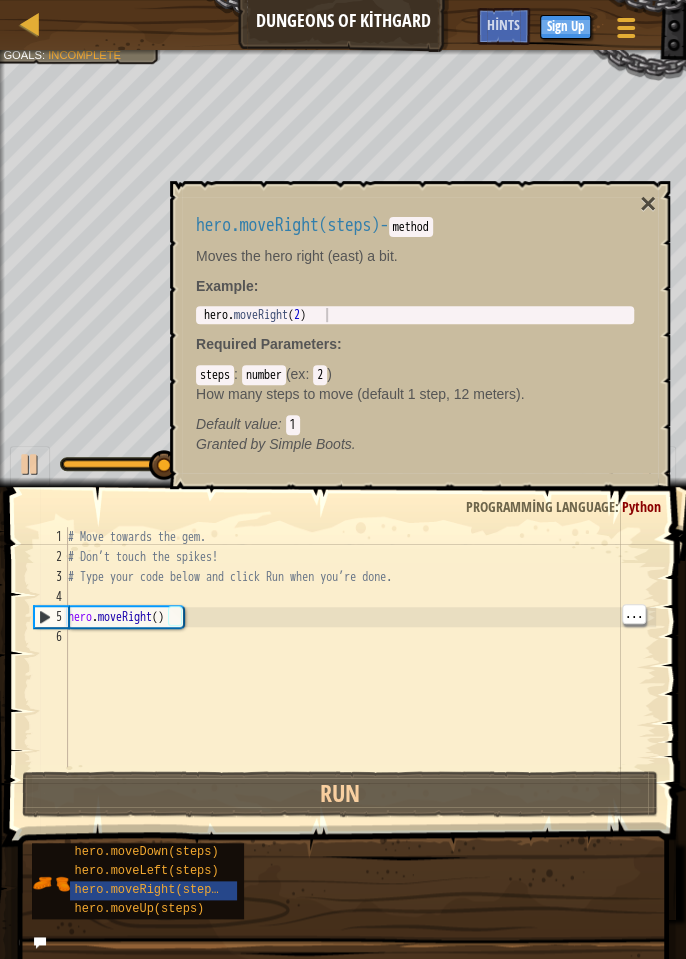 click on "hero.moveRight(steps)  -  method Moves the hero right (east) a bit.
Example : 1 hero . moveRight ( 2 )     הההההההההההההההההההההההההההההההההההההההההההההההההההההההההההההההההההההההההההההההההההההההההההההההההההההההההההההההההההההההההההההההההההההההההההההההההההההההההההההההההההההההההההההההההההההההההההההההההההההההההההההההההההההההההההההההההההההההההההההההההההההההההההההההה XXXXXXXXXXXXXXXXXXXXXXXXXXXXXXXXXXXXXXXXXXXXXXXXXXXXXXXXXXXXXXXXXXXXXXXXXXXXXXXXXXXXXXXXXXXXXXXXXXXXXXXXXXXXXXXXXXXXXXXXXXXXXXXXXXXXXXXXXXXXXXXXXXXXXXXXXXXXXXXXXXXXXXXXXXXXXXXXXXXXXXXXXXXXXXXXXXXXXXXXXXXXXXXXXXXXXXXXXXXXXXXXXXXXXXXXXXXXXXXXXXXXXXXXXXXXXXXX Required Parameters : steps : number  ( ex : 2 ) How many steps to move (default 1 step, 12 meters).
Default value : 1 Granted by" at bounding box center (415, 335) 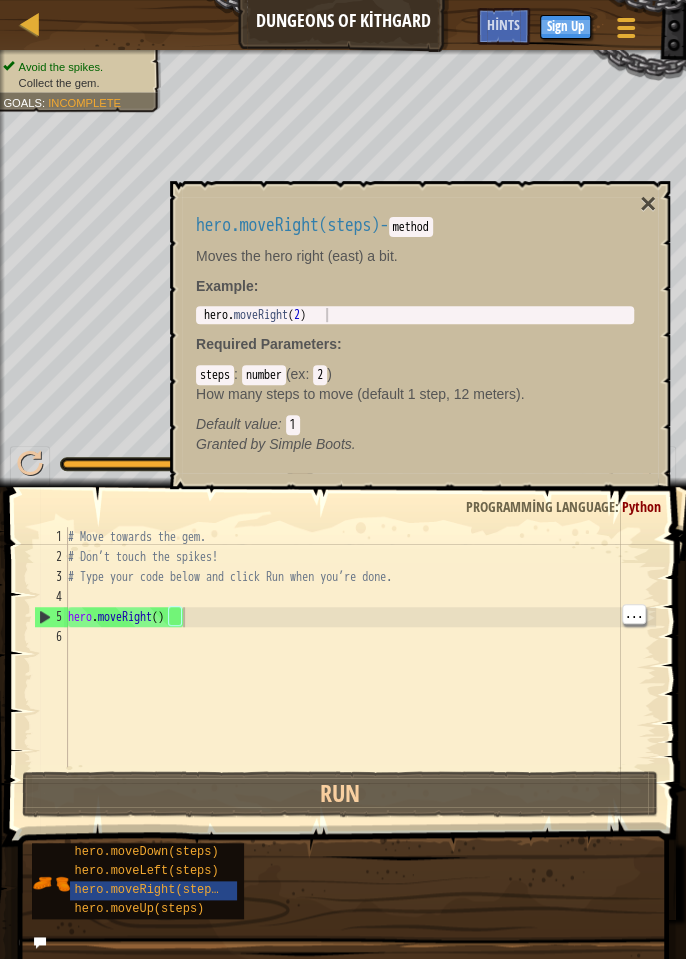 click on "# Move towards the gem. # Don’t touch the spikes! # Type your code below and click Run when you’re done. hero . moveRight ( )" at bounding box center [360, 667] 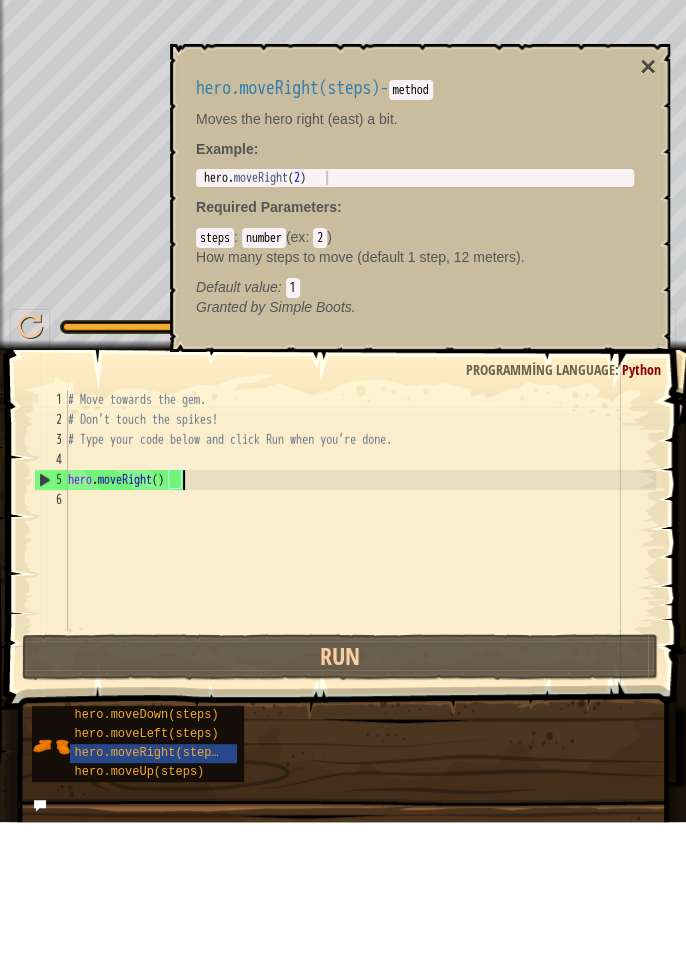 click on "# Move towards the gem. # Don’t touch the spikes! # Type your code below and click Run when you’re done. hero . moveRight ( )" at bounding box center [360, 667] 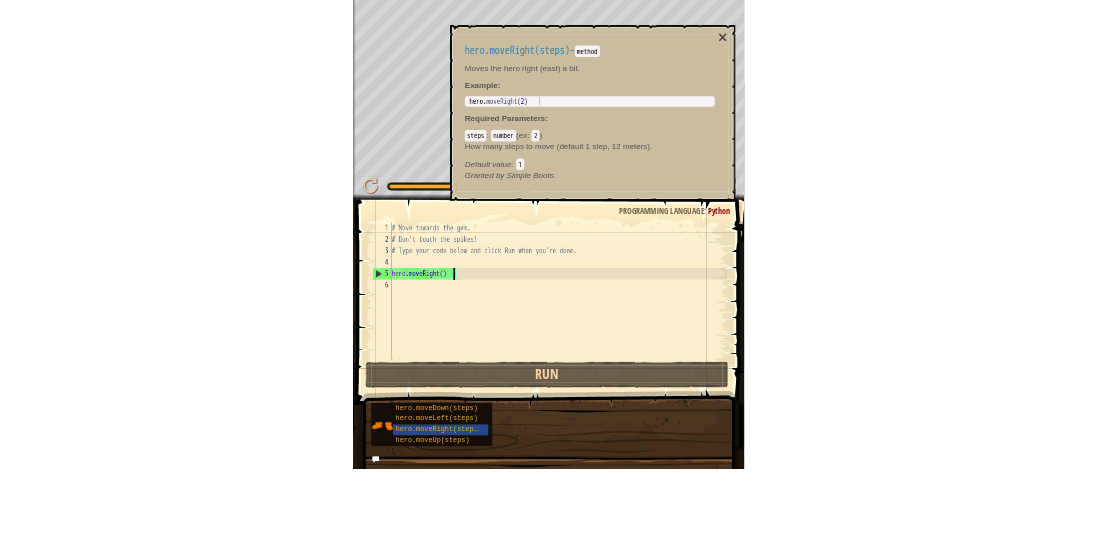 scroll, scrollTop: 9, scrollLeft: 9, axis: both 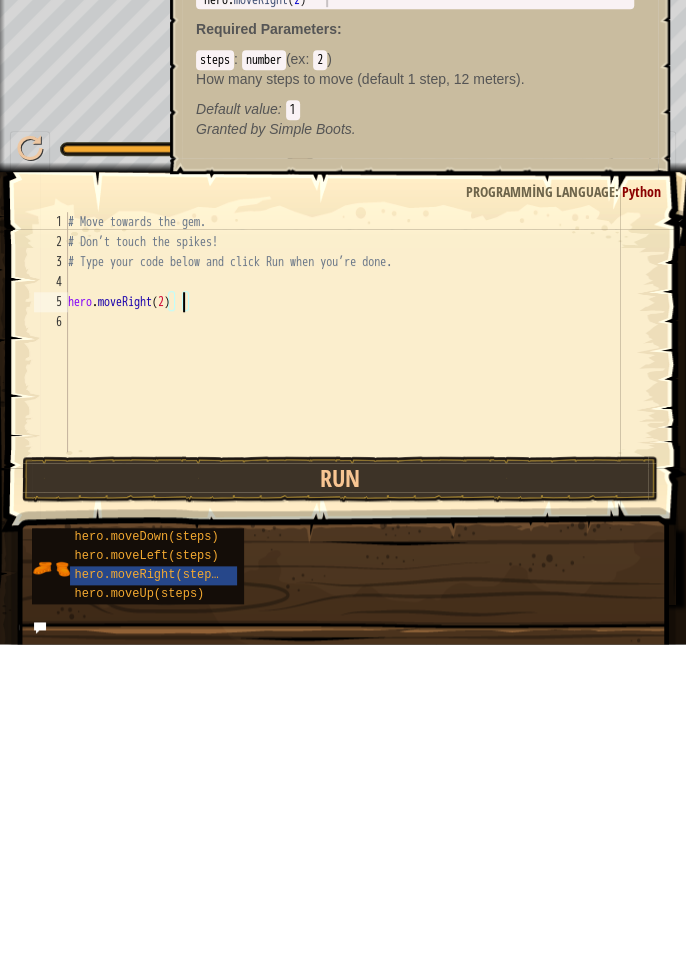 type on "hero.moveRight(2)" 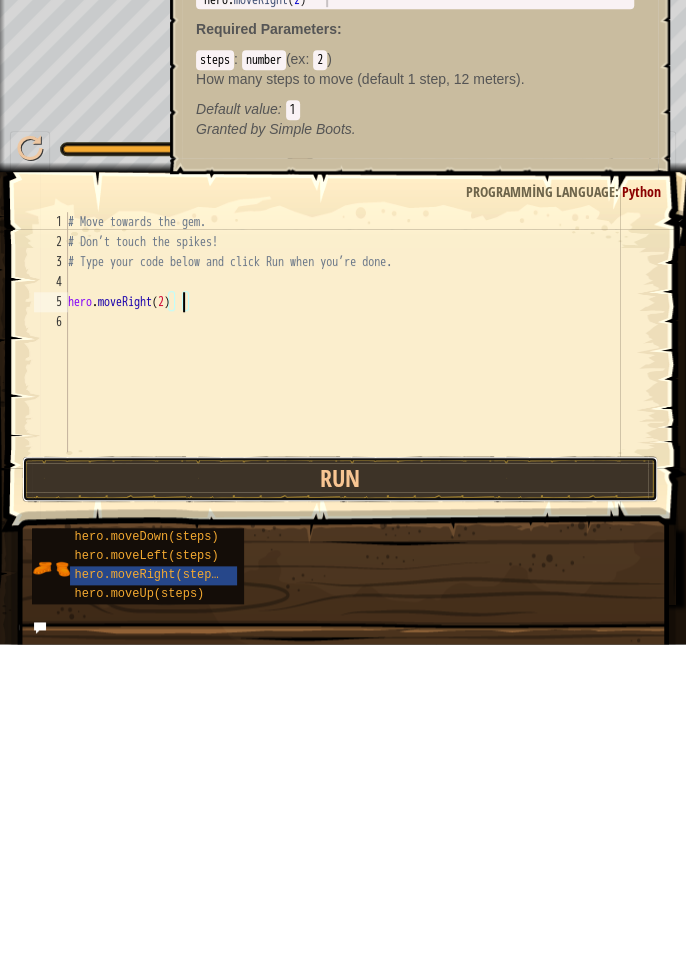 click on "Run" at bounding box center (340, 794) 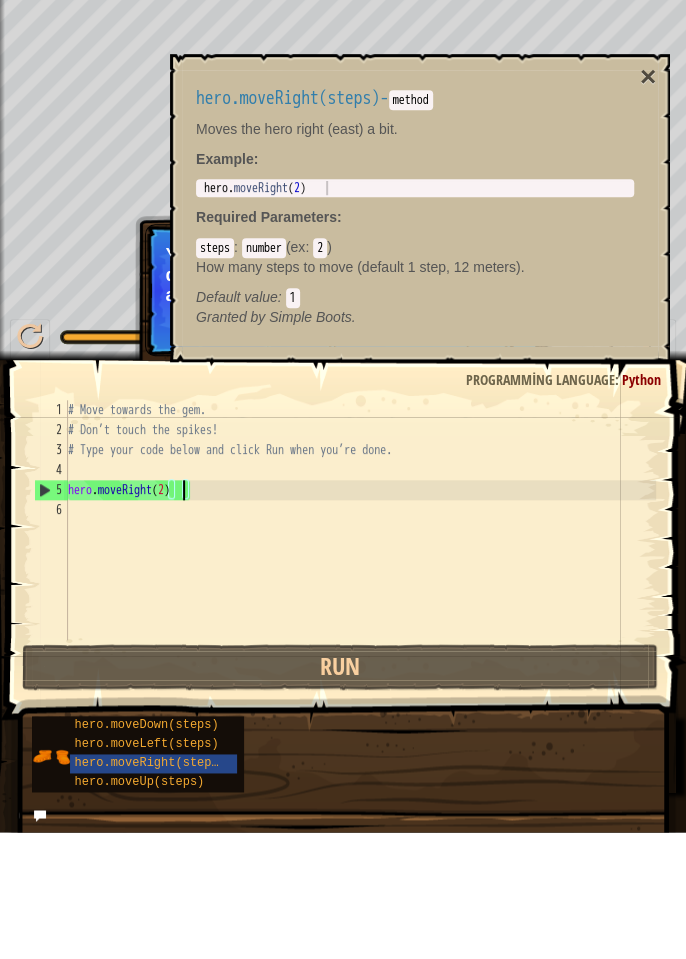 click on "hero.moveRight(steps)  -  method Moves the hero right (east) a bit.
Example : 1 hero . moveRight ( 2 )     הההההההההההההההההההההההההההההההההההההההההההההההההההההההההההההההההההההההההההההההההההההההההההההההההההההההההההההההההההההההההההההההההההההההההההההההההההההההההההההההההההההההההההההההההההההההההההההההההההההההההההההההההההההההההההההההההההההההההההההההההההההההההההההההה XXXXXXXXXXXXXXXXXXXXXXXXXXXXXXXXXXXXXXXXXXXXXXXXXXXXXXXXXXXXXXXXXXXXXXXXXXXXXXXXXXXXXXXXXXXXXXXXXXXXXXXXXXXXXXXXXXXXXXXXXXXXXXXXXXXXXXXXXXXXXXXXXXXXXXXXXXXXXXXXXXXXXXXXXXXXXXXXXXXXXXXXXXXXXXXXXXXXXXXXXXXXXXXXXXXXXXXXXXXXXXXXXXXXXXXXXXXXXXXXXXXXXXXXXXXXXXXX Required Parameters : steps : number  ( ex : 2 ) How many steps to move (default 1 step, 12 meters).
Default value : 1 Granted by ×" at bounding box center (420, 335) 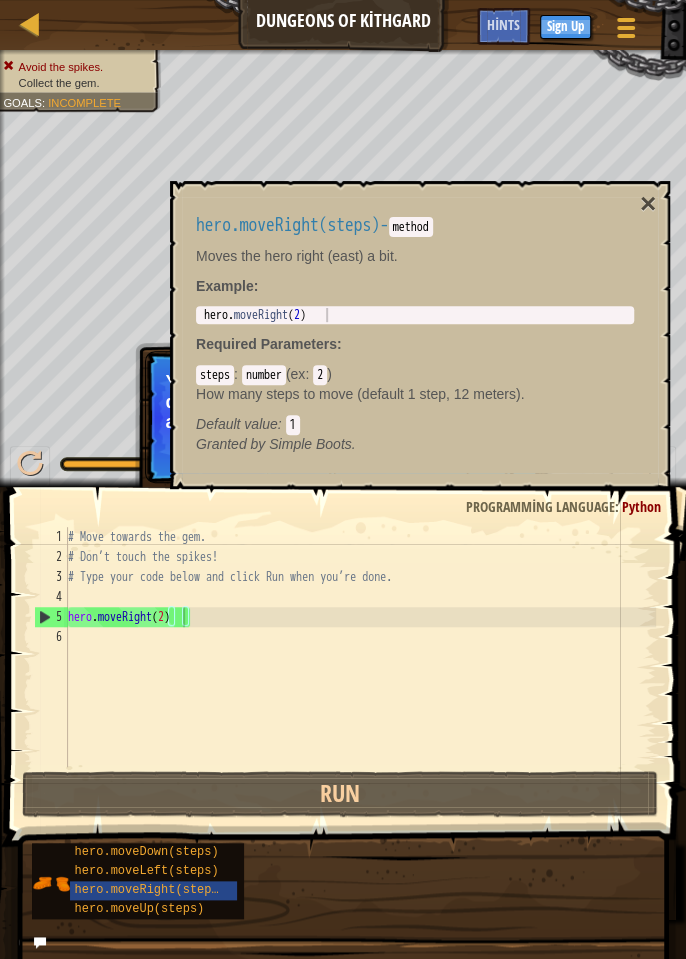click on "hero.moveRight(steps)  -  method Moves the hero right (east) a bit.
Example : 1 hero . moveRight ( 2 )     הההההההההההההההההההההההההההההההההההההההההההההההההההההההההההההההההההההההההההההההההההההההההההההההההההההההההההההההההההההההההההההההההההההההההההההההההההההההההההההההההההההההההההההההההההההההההההההההההההההההההההההההההההההההההההההההההההההההההההההההההההההההההההההההה XXXXXXXXXXXXXXXXXXXXXXXXXXXXXXXXXXXXXXXXXXXXXXXXXXXXXXXXXXXXXXXXXXXXXXXXXXXXXXXXXXXXXXXXXXXXXXXXXXXXXXXXXXXXXXXXXXXXXXXXXXXXXXXXXXXXXXXXXXXXXXXXXXXXXXXXXXXXXXXXXXXXXXXXXXXXXXXXXXXXXXXXXXXXXXXXXXXXXXXXXXXXXXXXXXXXXXXXXXXXXXXXXXXXXXXXXXXXXXXXXXXXXXXXXXXXXXXX Required Parameters : steps : number  ( ex : 2 ) How many steps to move (default 1 step, 12 meters).
Default value : 1 Granted by" at bounding box center [415, 335] 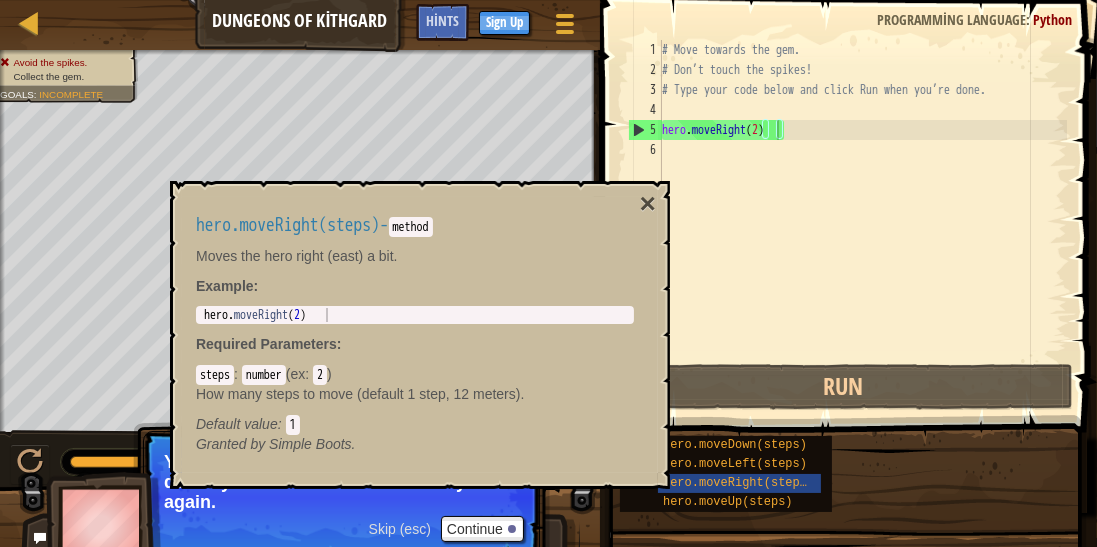 click on "×" at bounding box center [648, 204] 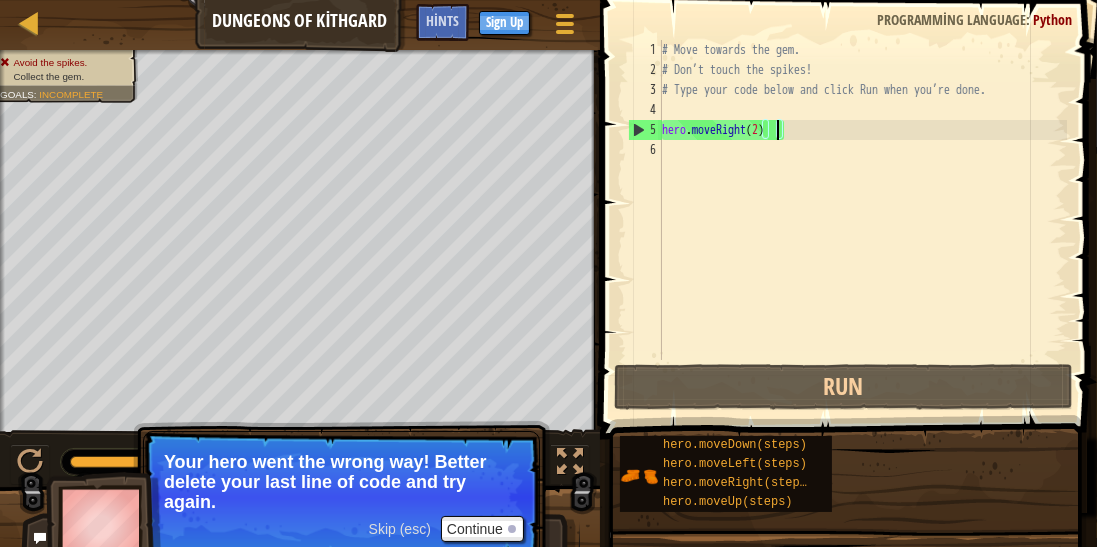 click on "# Move towards the gem. # Don’t touch the spikes! # Type your code below and click Run when you’re done. hero . moveRight ( 2 )" at bounding box center (862, 220) 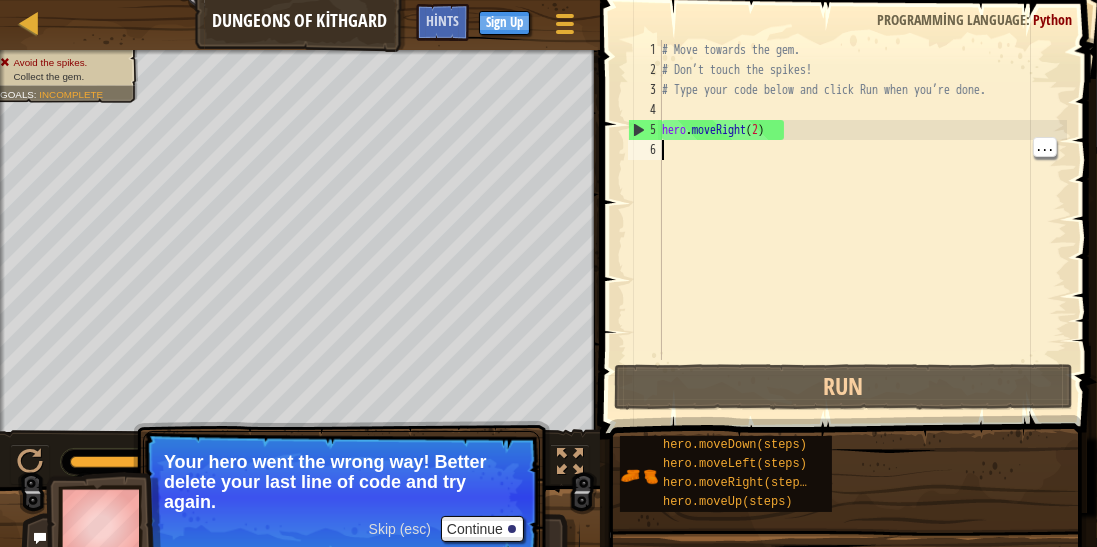 scroll, scrollTop: 9, scrollLeft: 0, axis: vertical 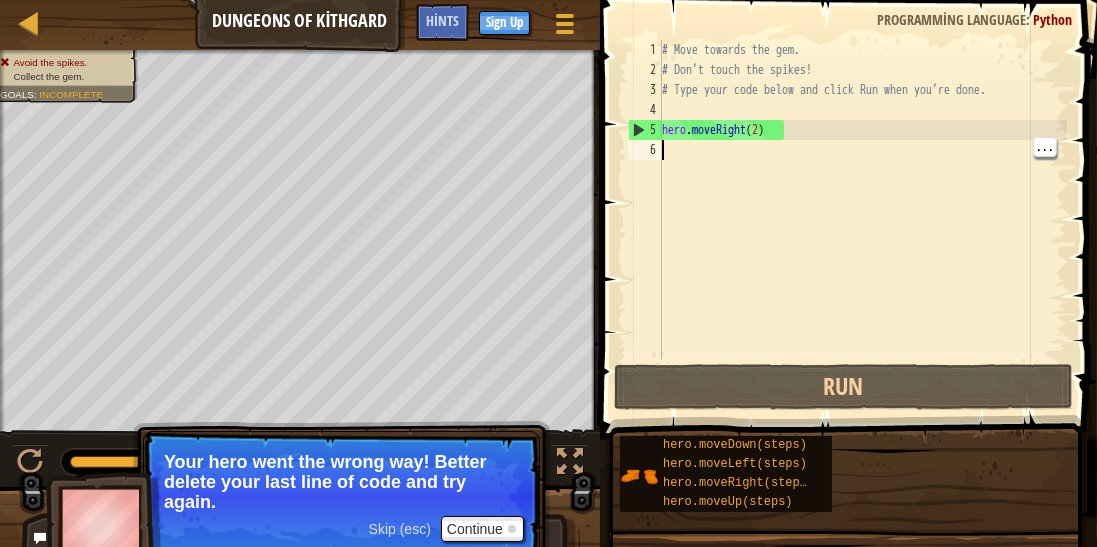 click on "# Move towards the gem. # Don’t touch the spikes! # Type your code below and click Run when you’re done. hero . moveRight ( 2 )" at bounding box center [862, 220] 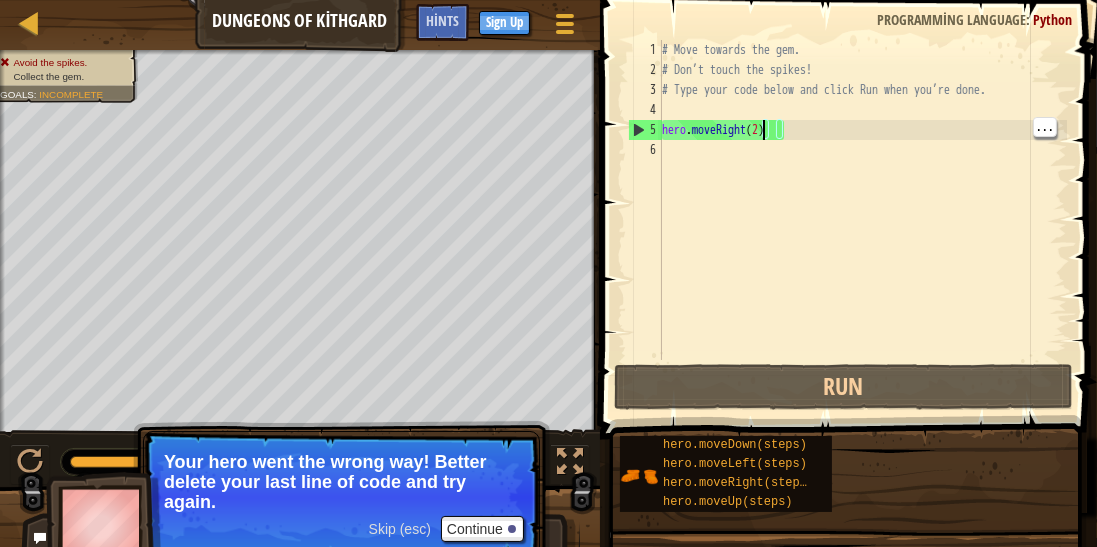 click on "# Move towards the gem. # Don’t touch the spikes! # Type your code below and click Run when you’re done. hero . moveRight ( 2 )" at bounding box center [862, 220] 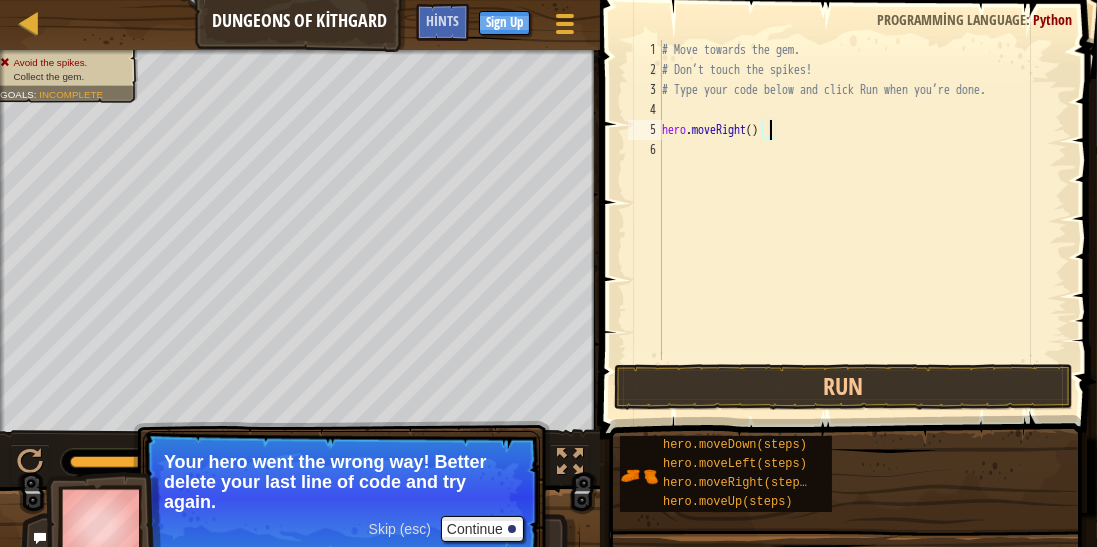 scroll, scrollTop: 9, scrollLeft: 9, axis: both 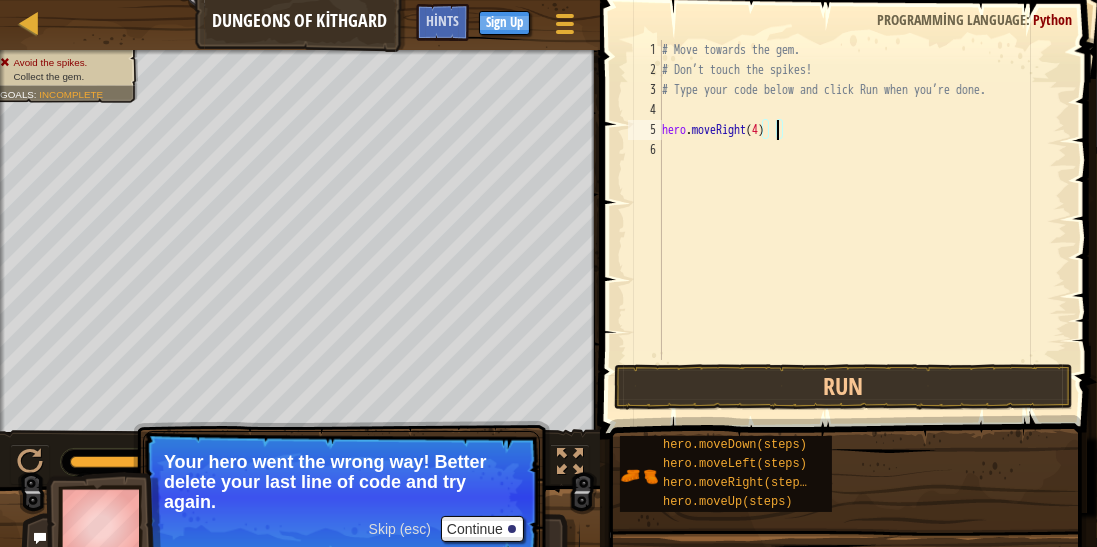 type on "hero.moveRight(4)" 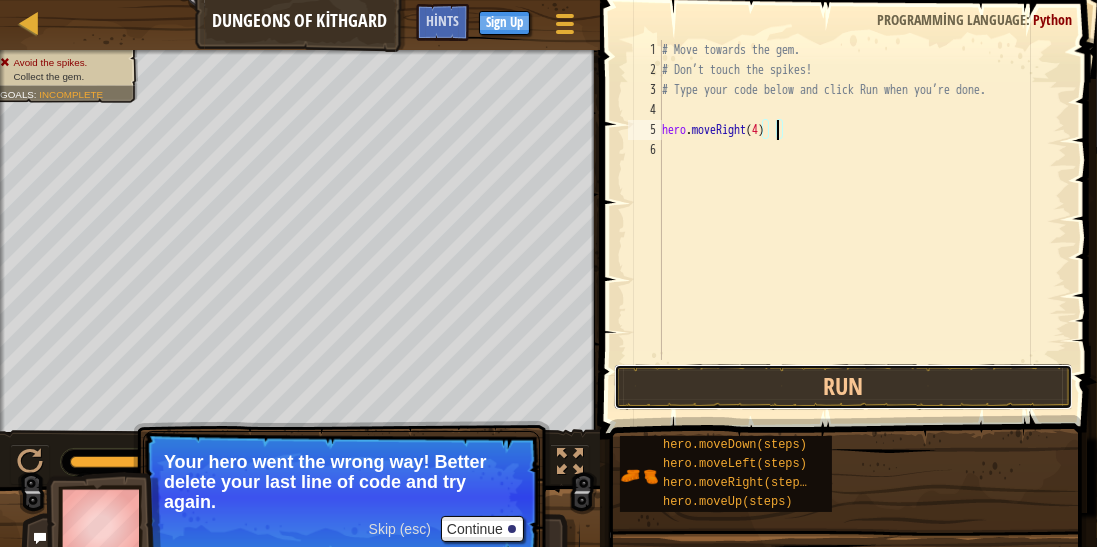 click on "Run" at bounding box center [843, 387] 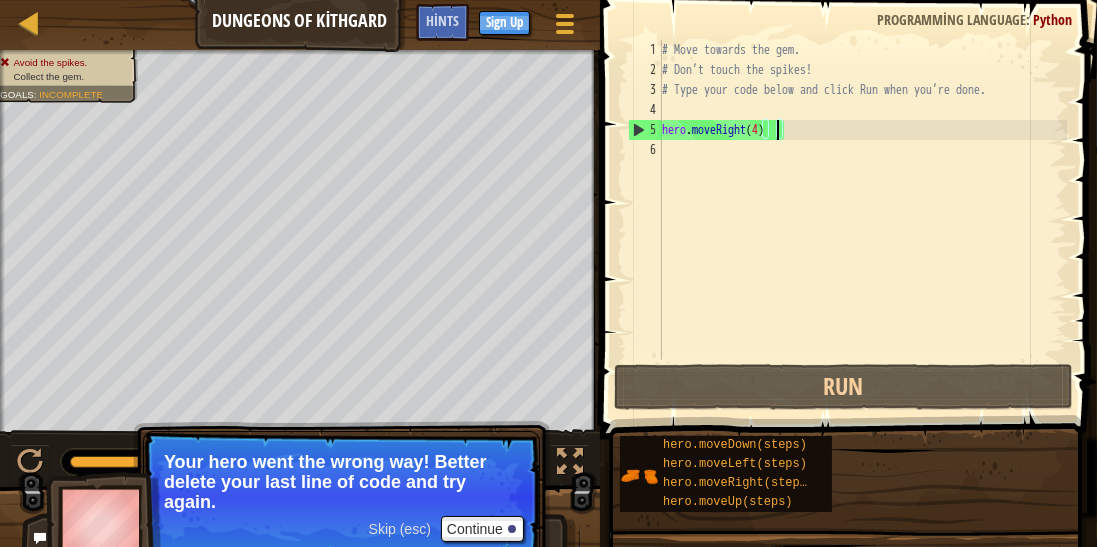 click on "# Move towards the gem. # Don’t touch the spikes! # Type your code below and click Run when you’re done. hero . moveRight ( 4 )" at bounding box center [862, 220] 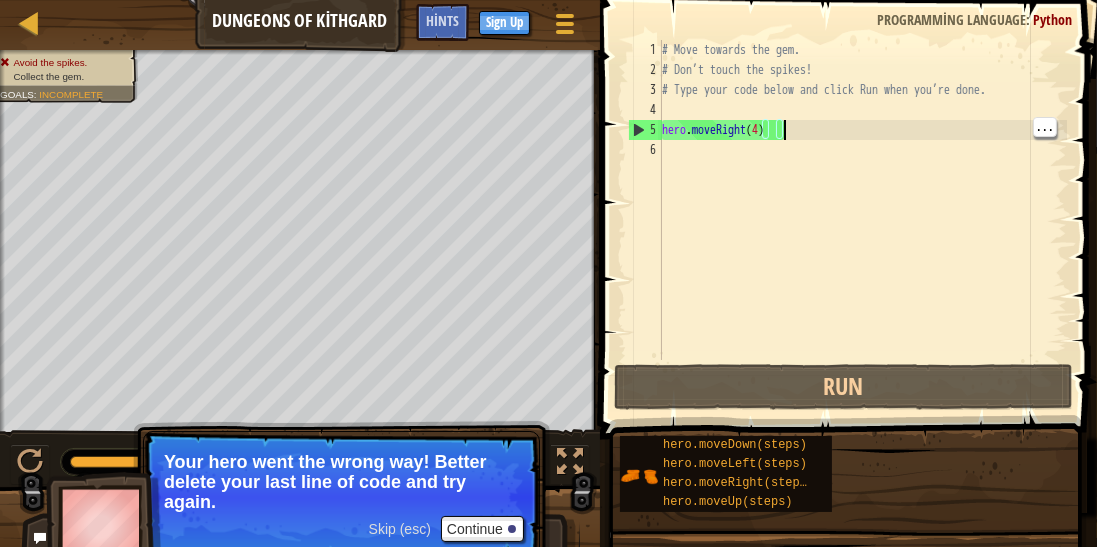 click on "# Move towards the gem. # Don’t touch the spikes! # Type your code below and click Run when you’re done. hero . moveRight ( 4 )" at bounding box center [862, 220] 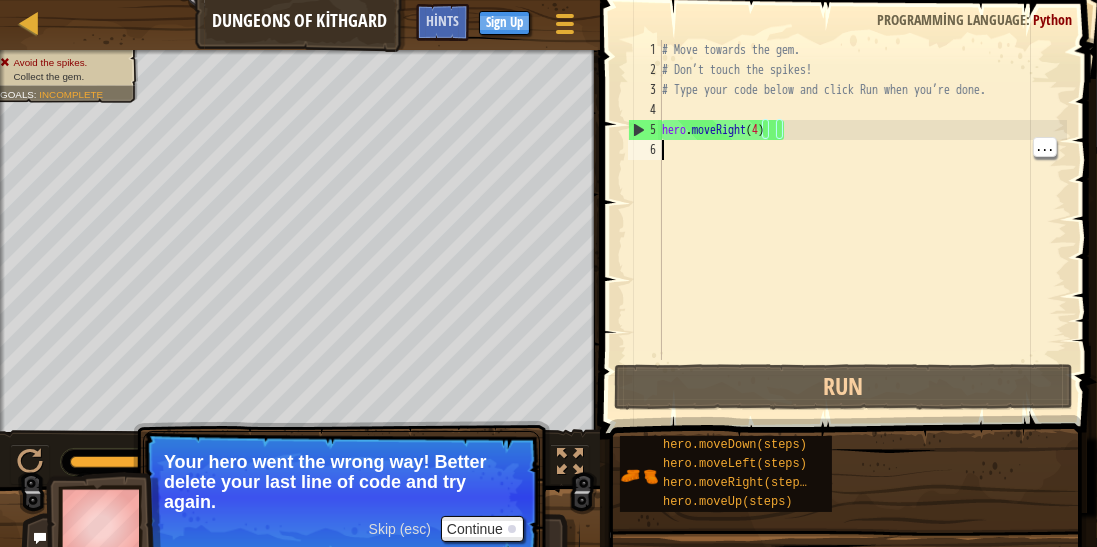 scroll, scrollTop: 9, scrollLeft: 0, axis: vertical 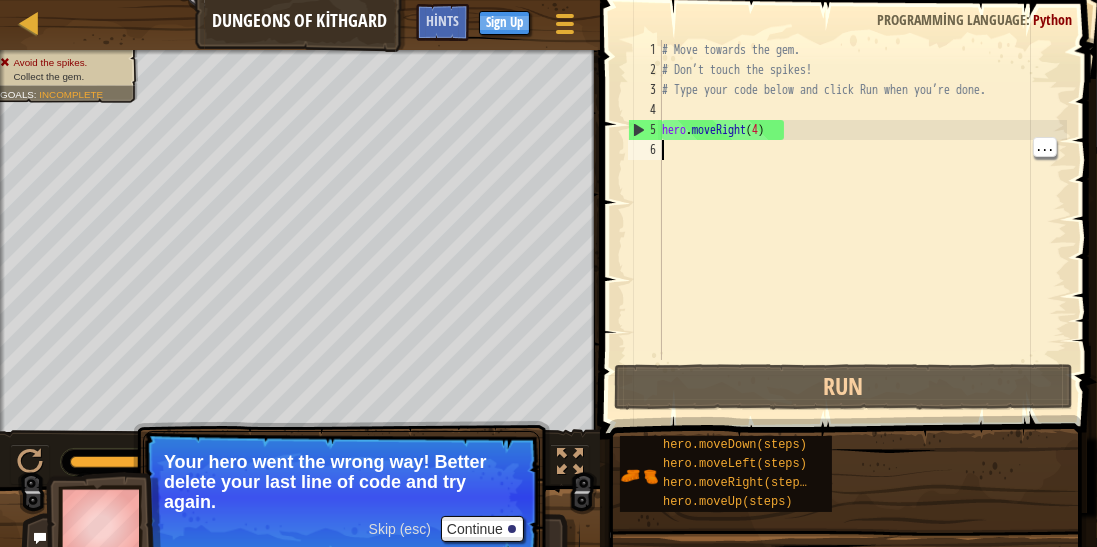 click on "# Move towards the gem. # Don’t touch the spikes! # Type your code below and click Run when you’re done. hero . moveRight ( 4 )" at bounding box center (862, 220) 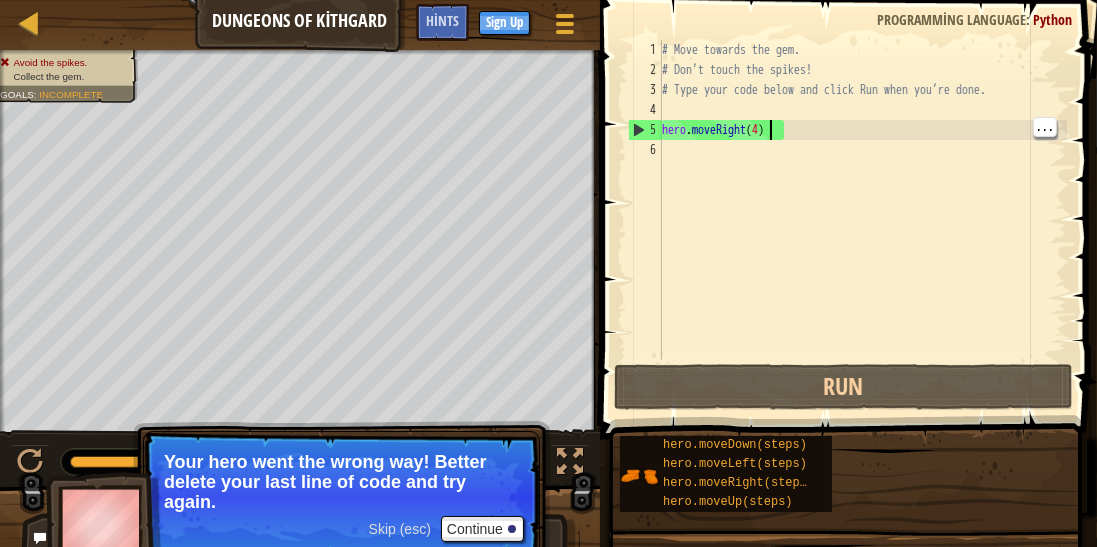 scroll, scrollTop: 9, scrollLeft: 9, axis: both 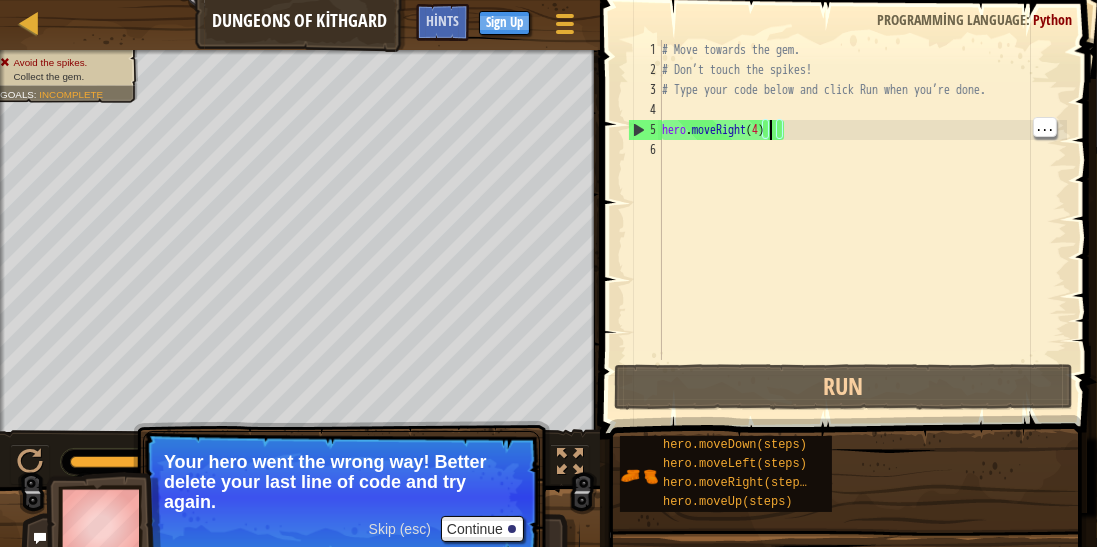 click on "# Move towards the gem. # Don’t touch the spikes! # Type your code below and click Run when you’re done. hero . moveRight ( 4 )" at bounding box center (862, 220) 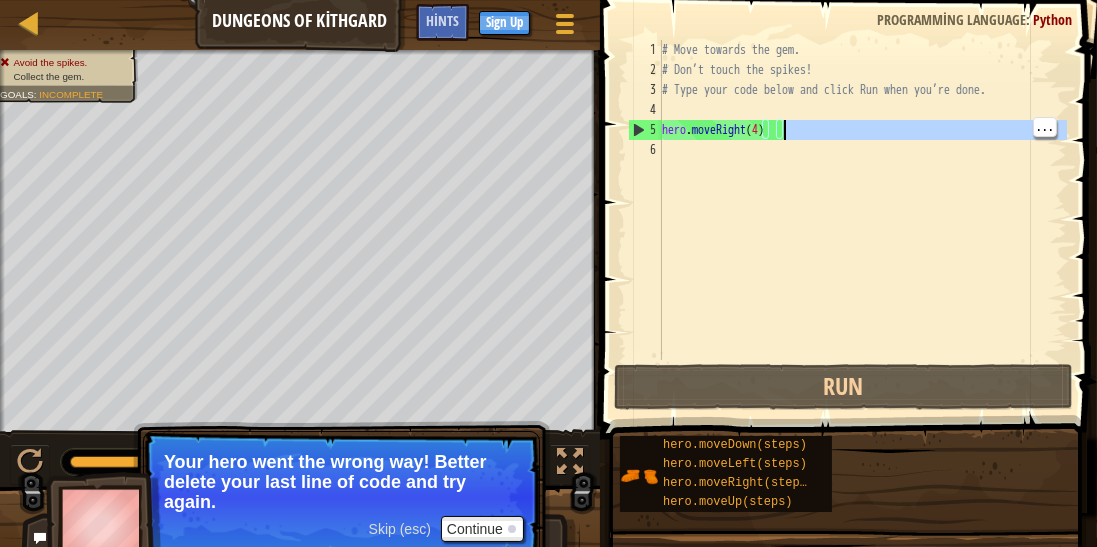 click on "# Move towards the gem. # Don’t touch the spikes! # Type your code below and click Run when you’re done. hero . moveRight ( 4 )" at bounding box center [862, 220] 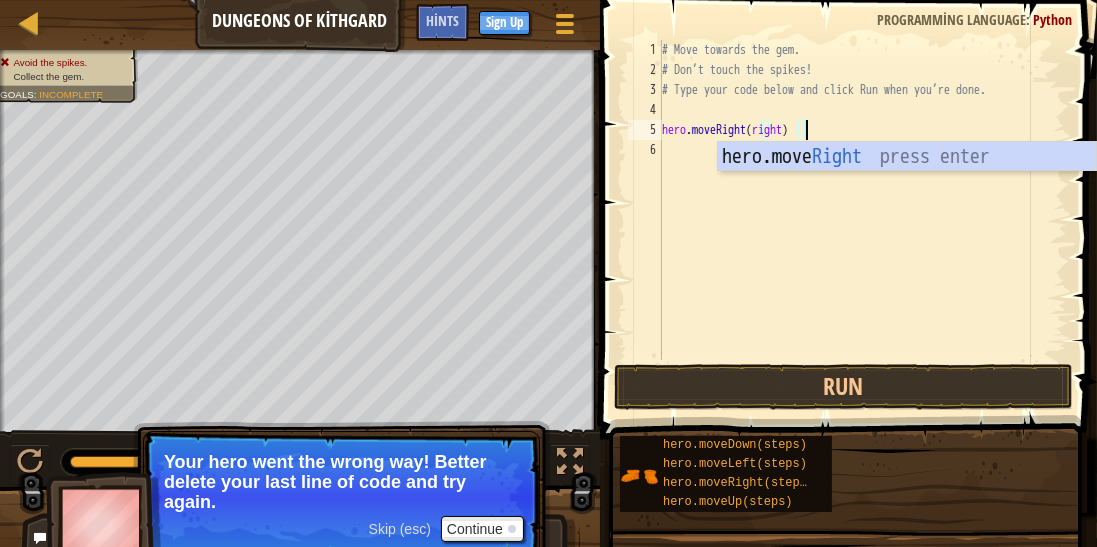 scroll, scrollTop: 9, scrollLeft: 11, axis: both 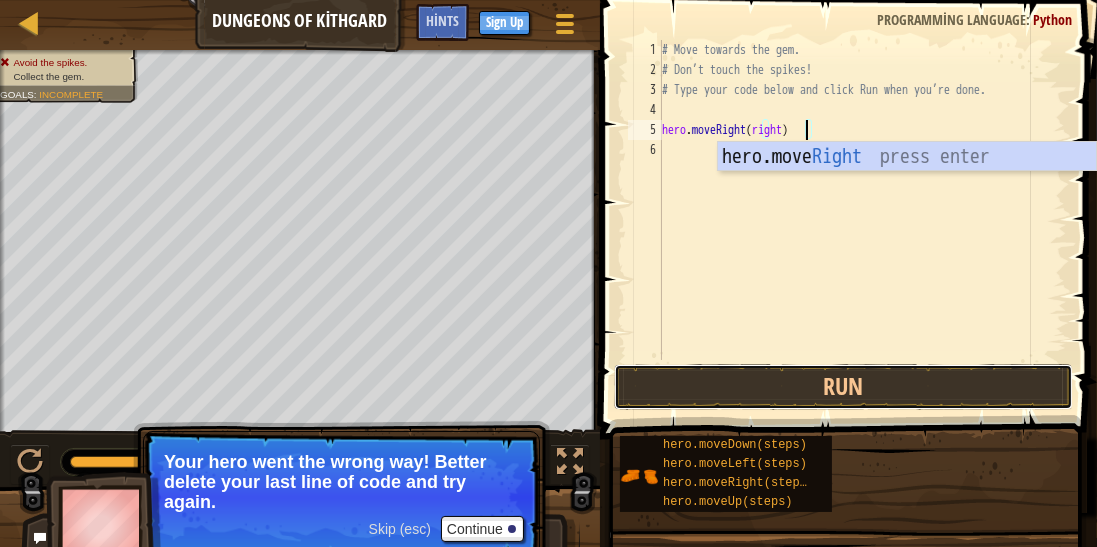 click on "Run" at bounding box center [843, 387] 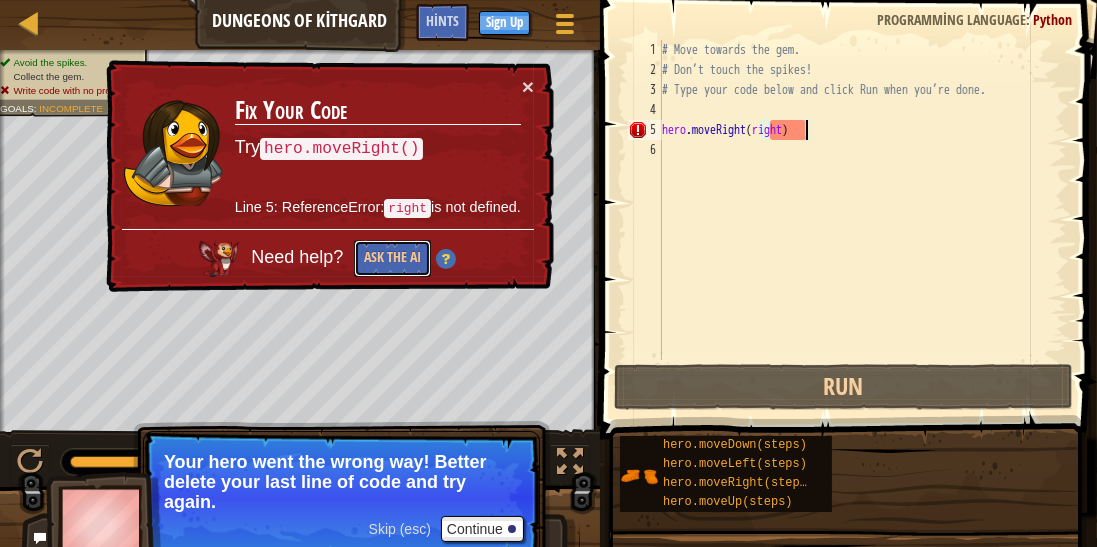 click on "Ask the AI" at bounding box center [392, 258] 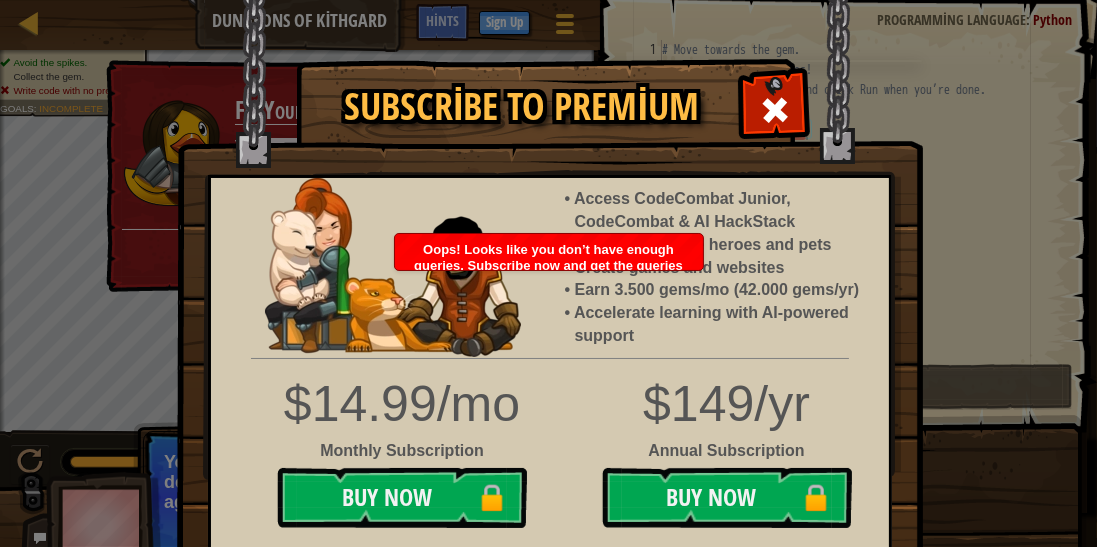 click at bounding box center (775, 110) 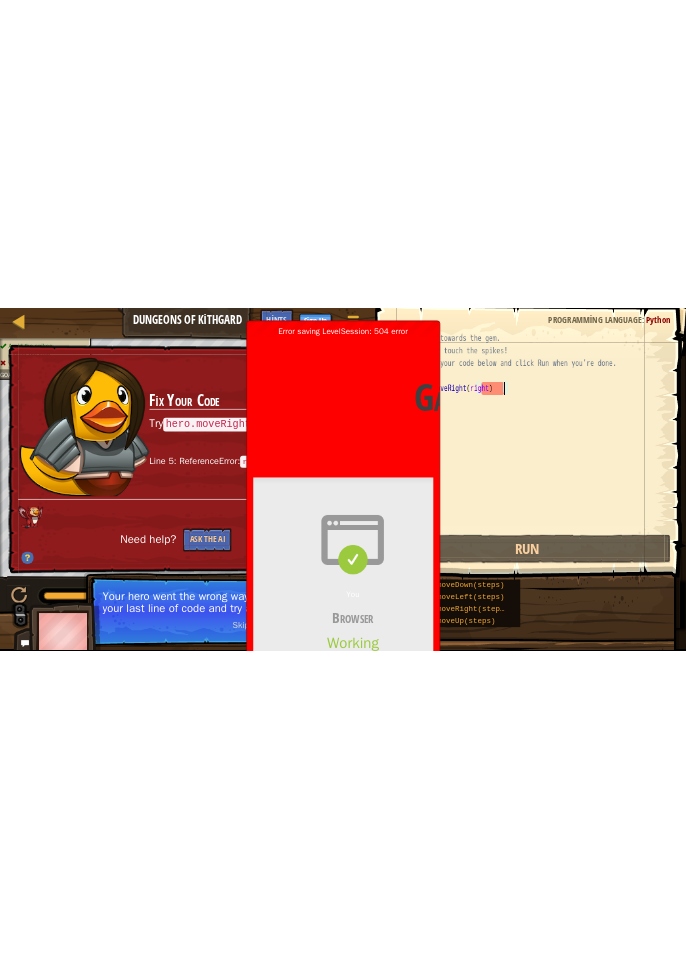 scroll, scrollTop: 0, scrollLeft: 0, axis: both 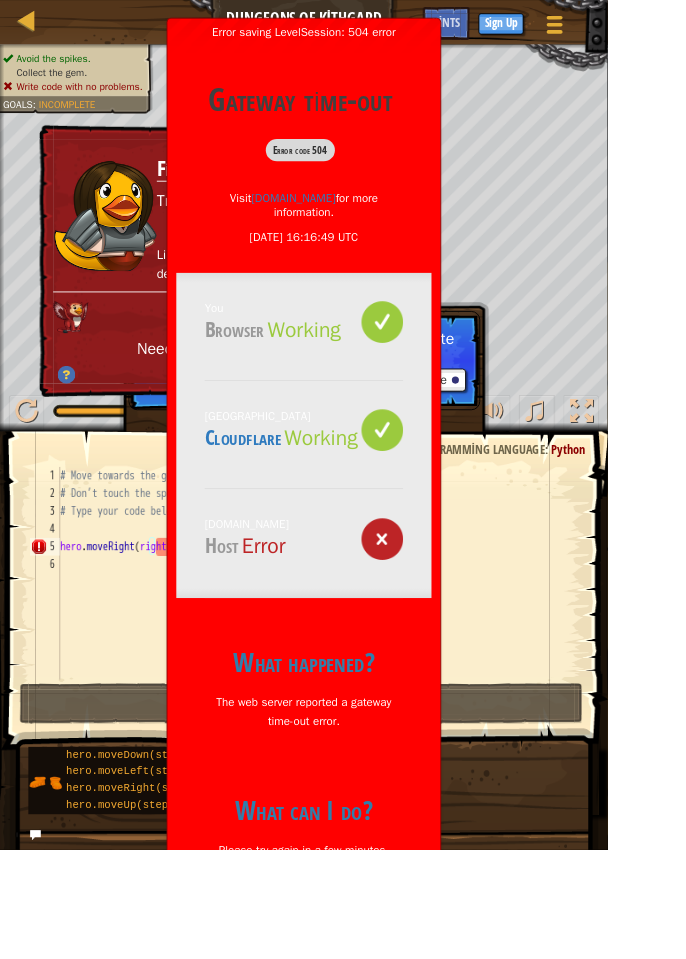 click on "What can I do?" at bounding box center (343, 913) 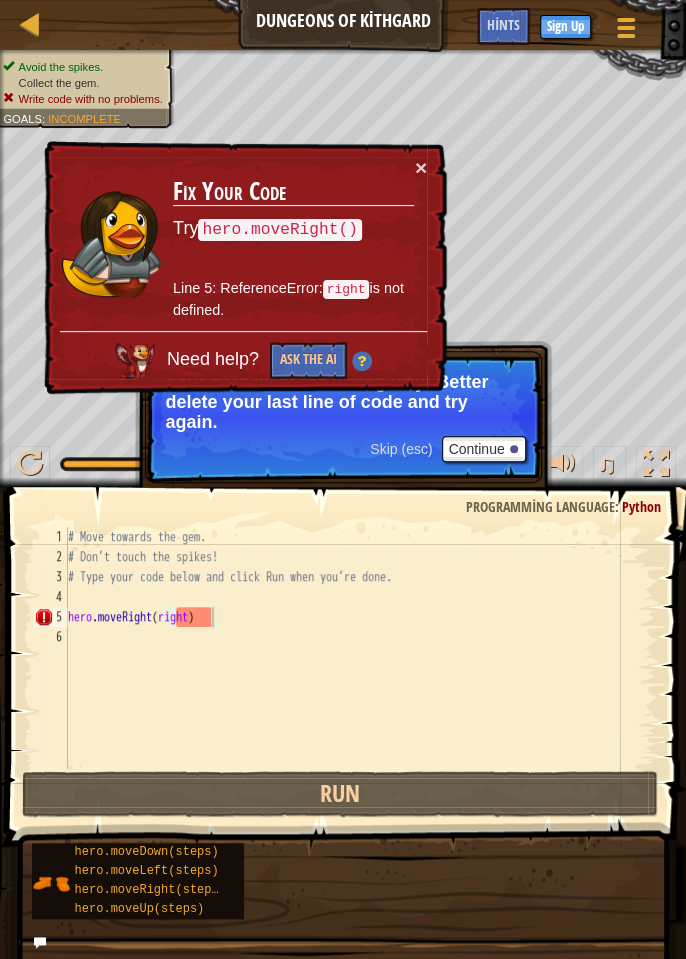 click on "# Move towards the gem. # Don’t touch the spikes! # Type your code below and click Run when you’re done. hero . moveRight ( right )" at bounding box center (360, 667) 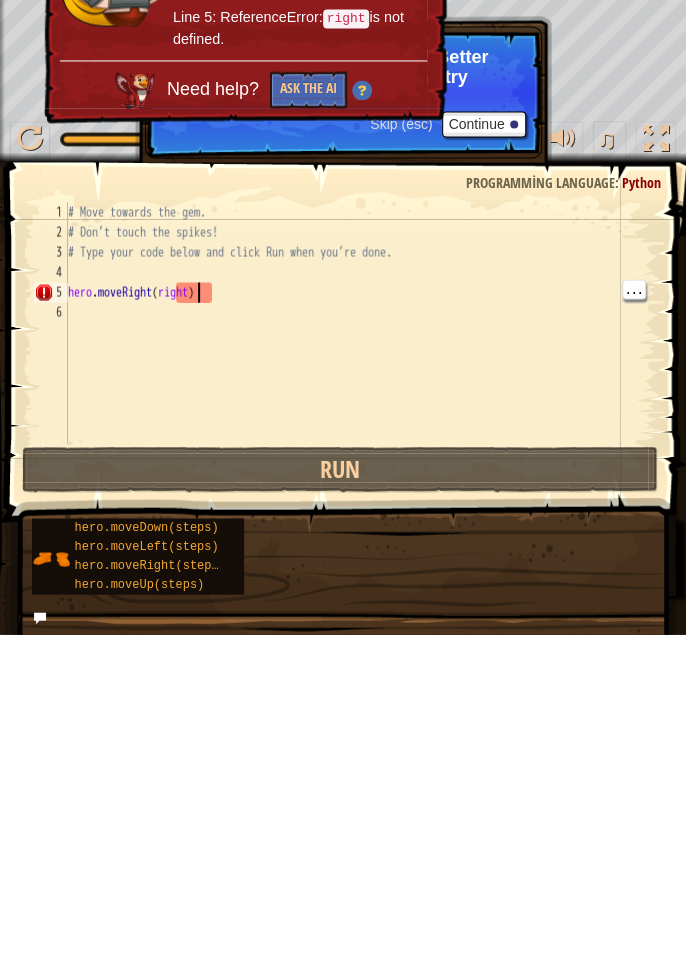 click on "# Move towards the gem. # Don’t touch the spikes! # Type your code below and click Run when you’re done. hero . moveRight ( right )" at bounding box center [360, 667] 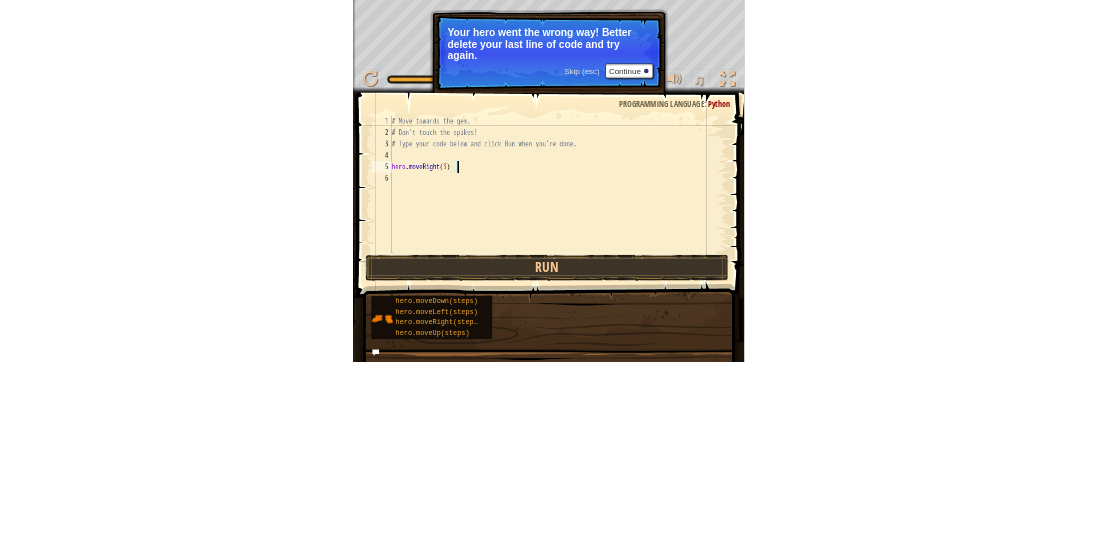 scroll, scrollTop: 9, scrollLeft: 9, axis: both 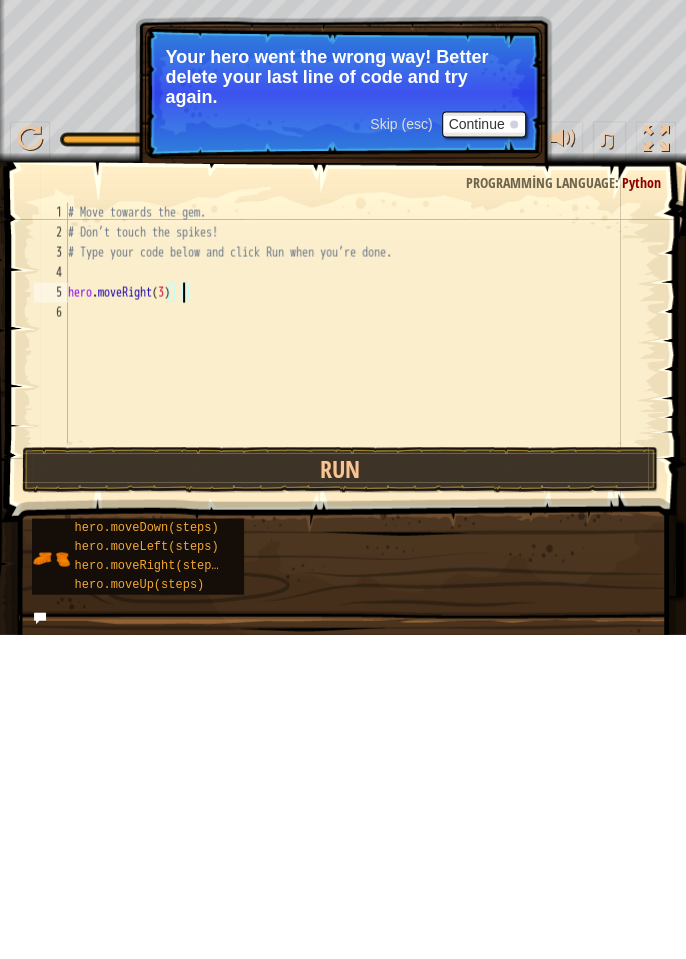 type on "hero.moveRight(3)" 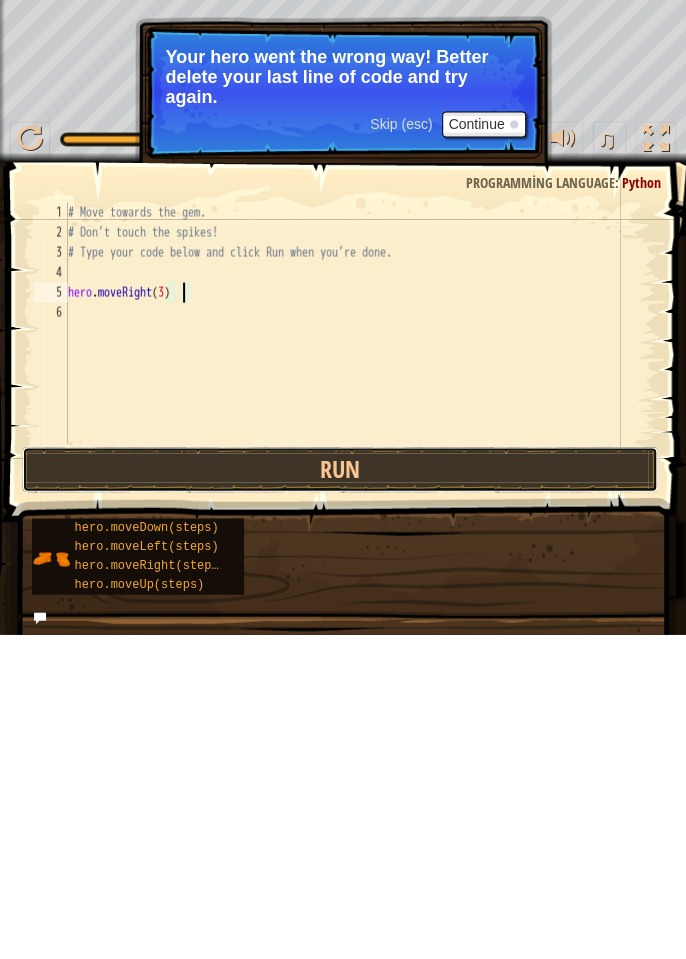 click on "Run" at bounding box center [340, 794] 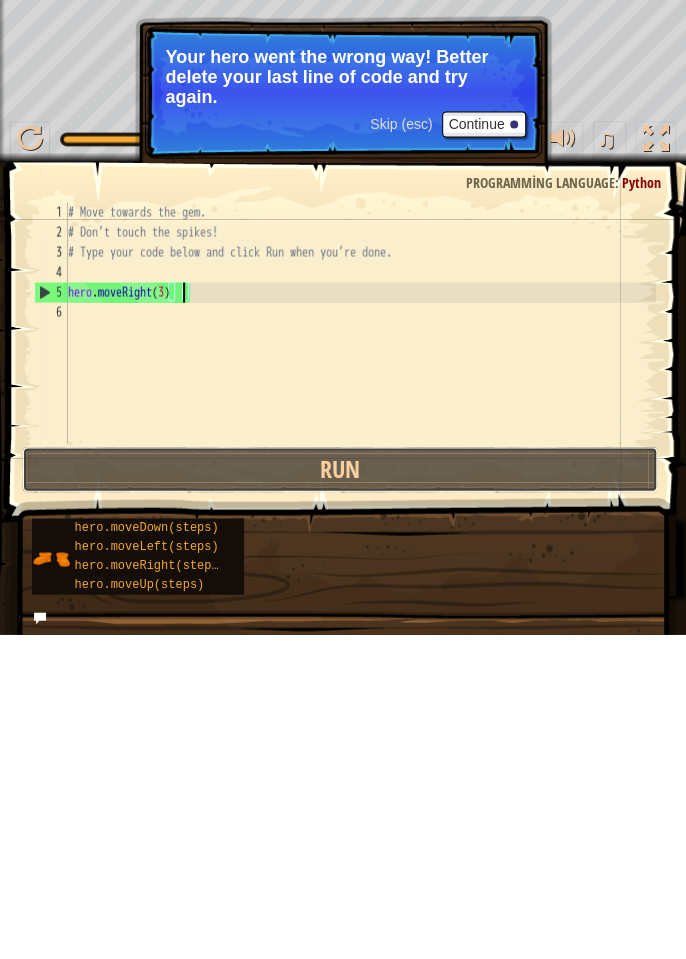 click on "Run" at bounding box center (340, 794) 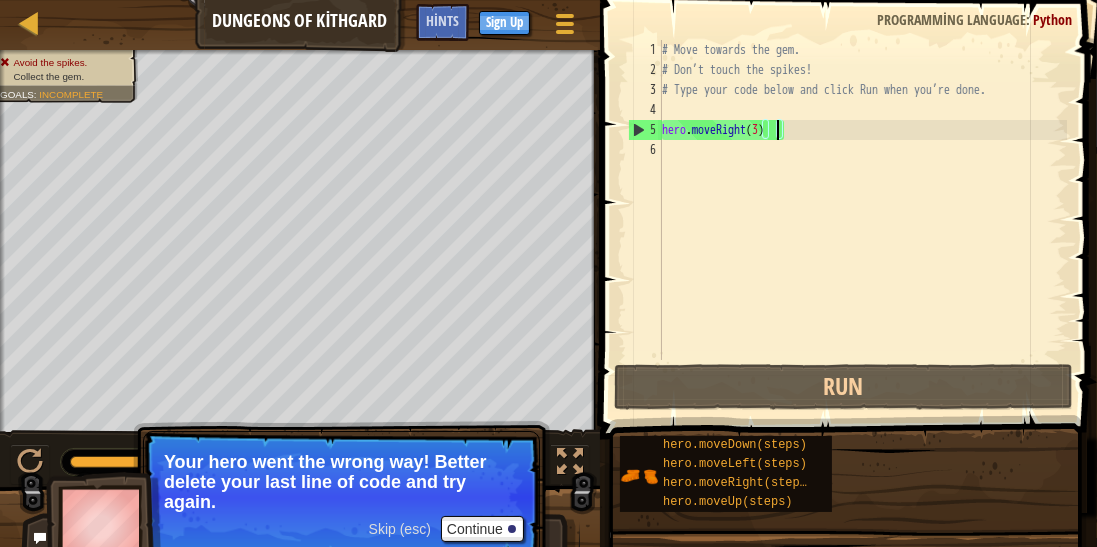 click on "# Move towards the gem. # Don’t touch the spikes! # Type your code below and click Run when you’re done. hero . moveRight ( 3 )" at bounding box center (862, 220) 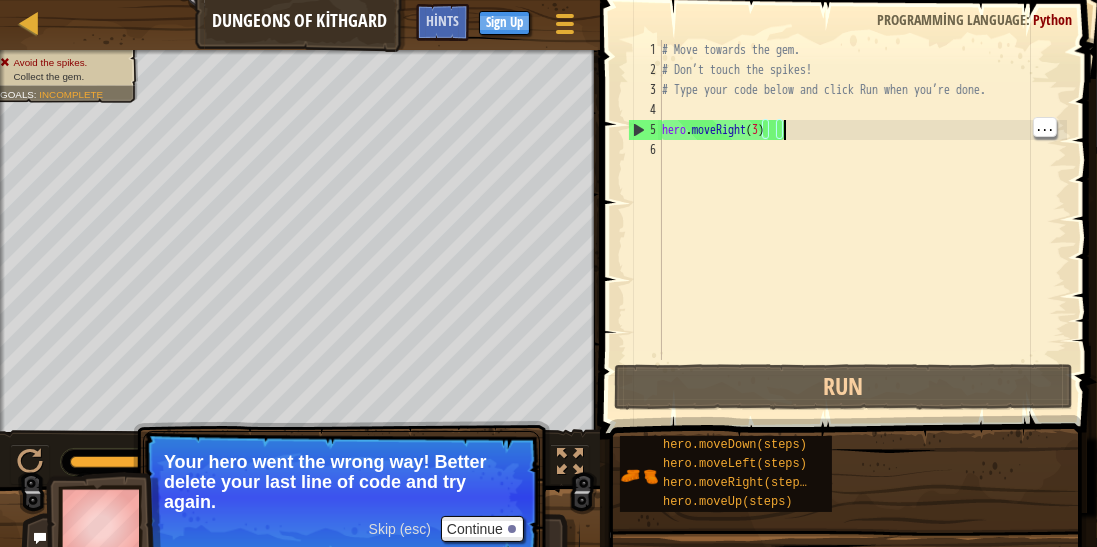 click on "# Move towards the gem. # Don’t touch the spikes! # Type your code below and click Run when you’re done. hero . moveRight ( 3 )" at bounding box center [862, 220] 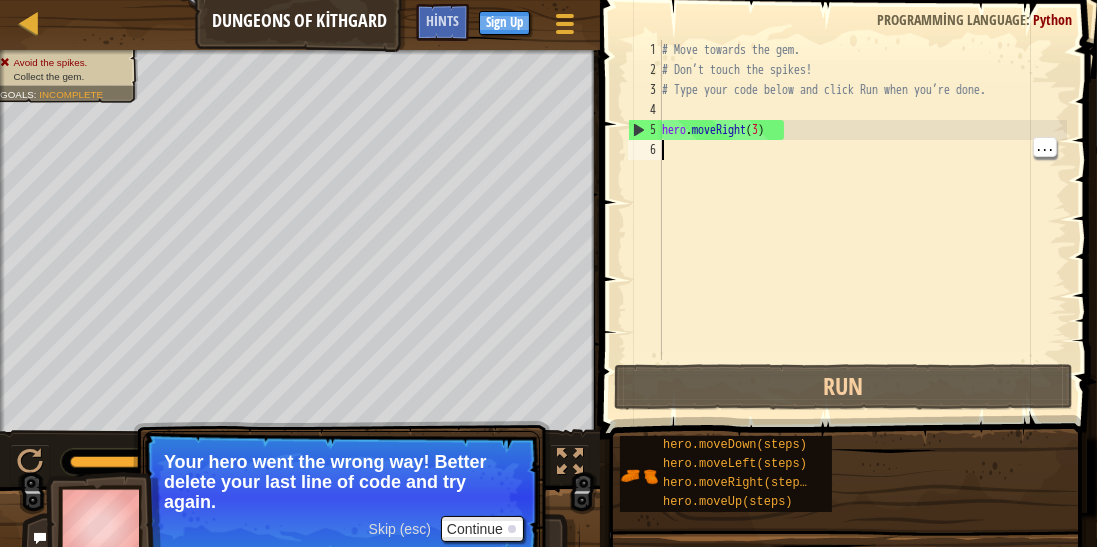 scroll, scrollTop: 9, scrollLeft: 0, axis: vertical 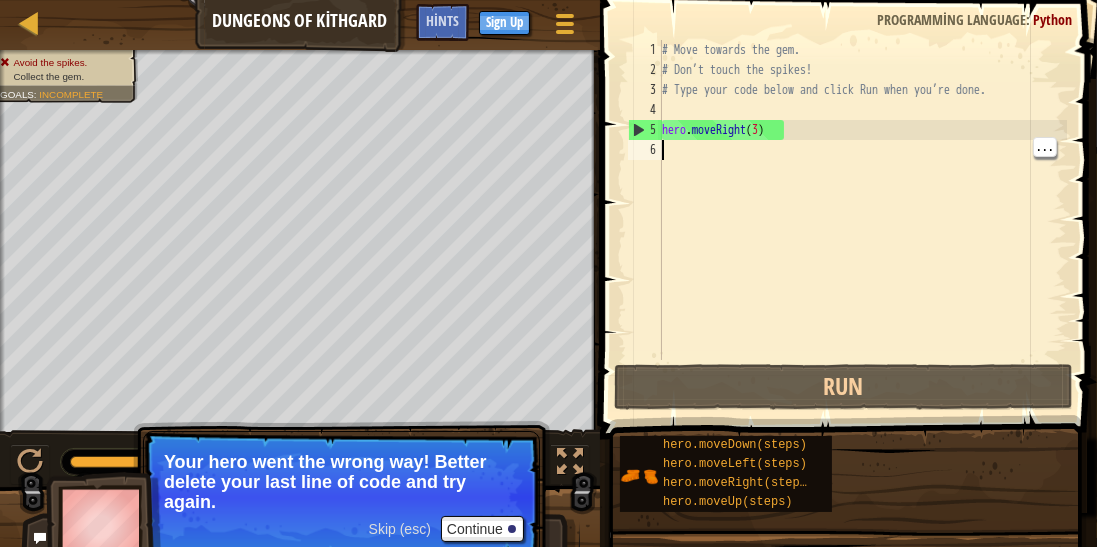 click on "# Move towards the gem. # Don’t touch the spikes! # Type your code below and click Run when you’re done. hero . moveRight ( 3 )" at bounding box center (862, 220) 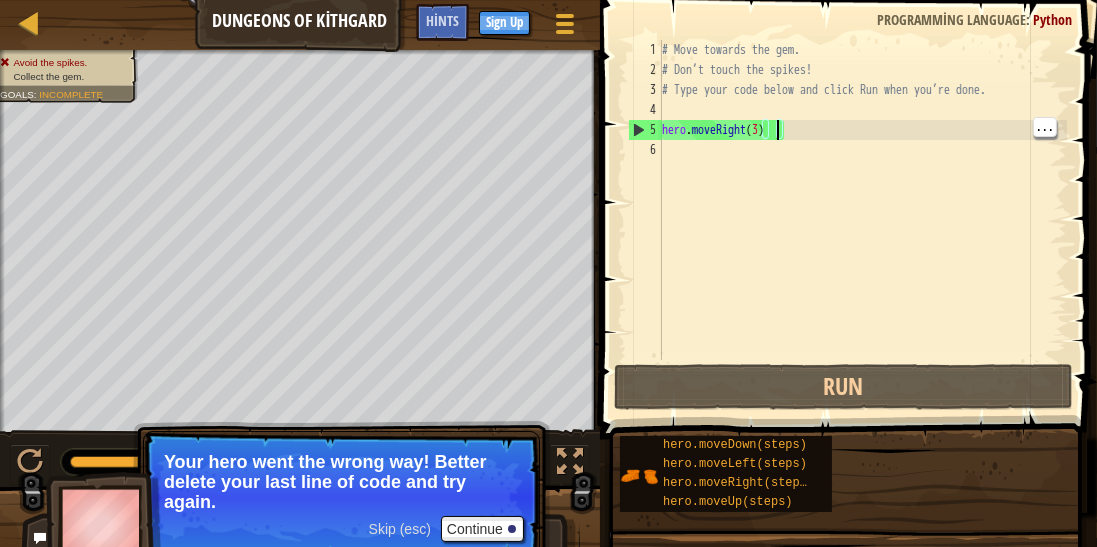 scroll, scrollTop: 9, scrollLeft: 8, axis: both 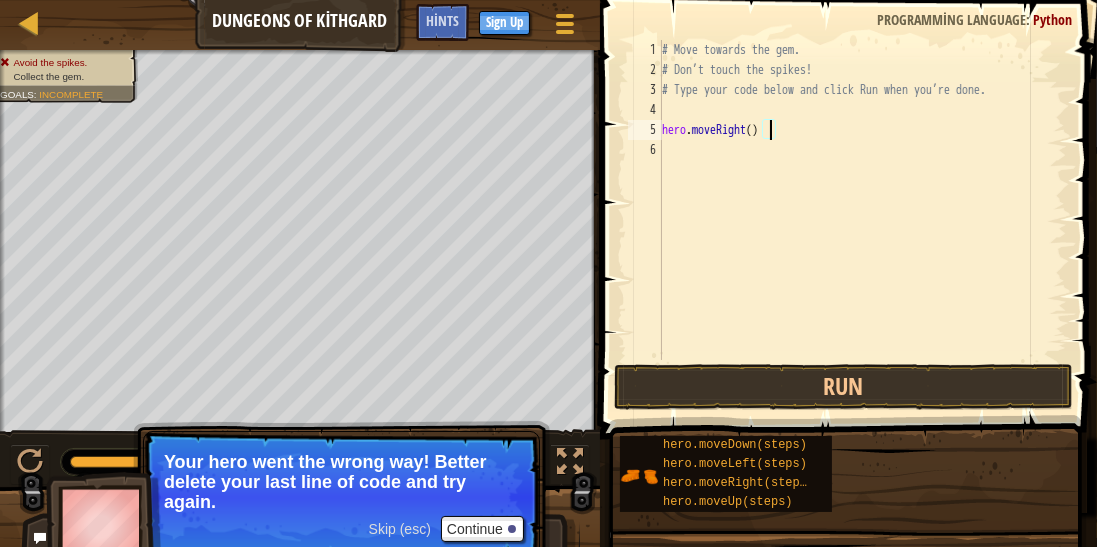 type on "hero.moveRight(1)" 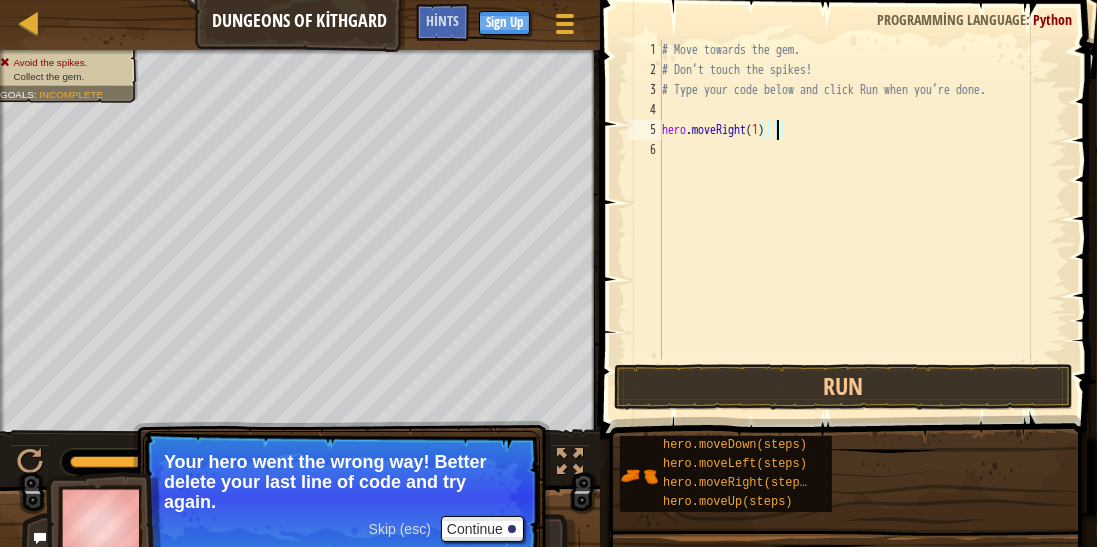 click on "# Move towards the gem. # Don’t touch the spikes! # Type your code below and click Run when you’re done. hero . moveRight ( 1 )" at bounding box center (862, 220) 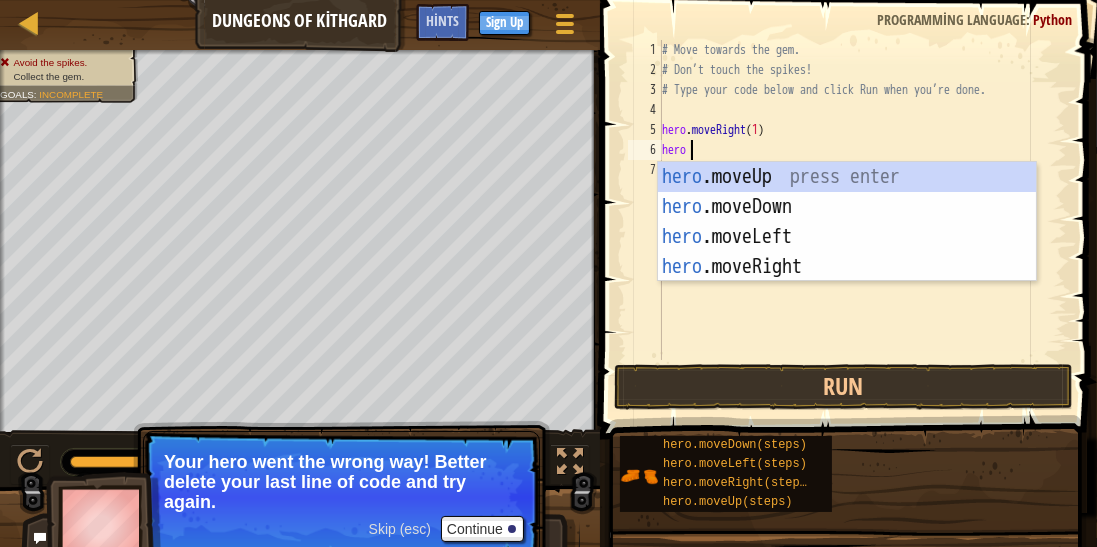 scroll, scrollTop: 9, scrollLeft: 1, axis: both 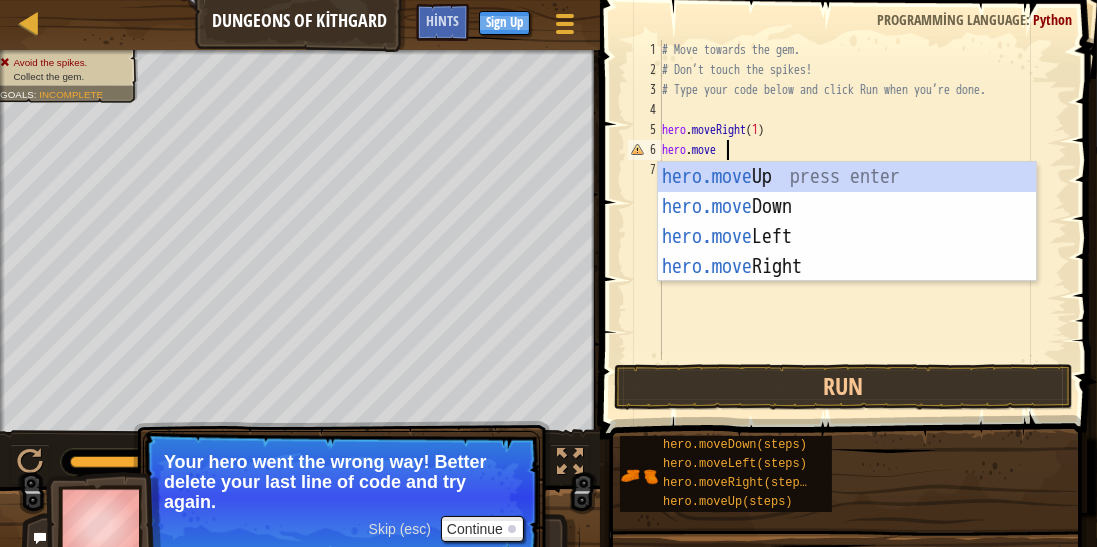 type on "hero.moved" 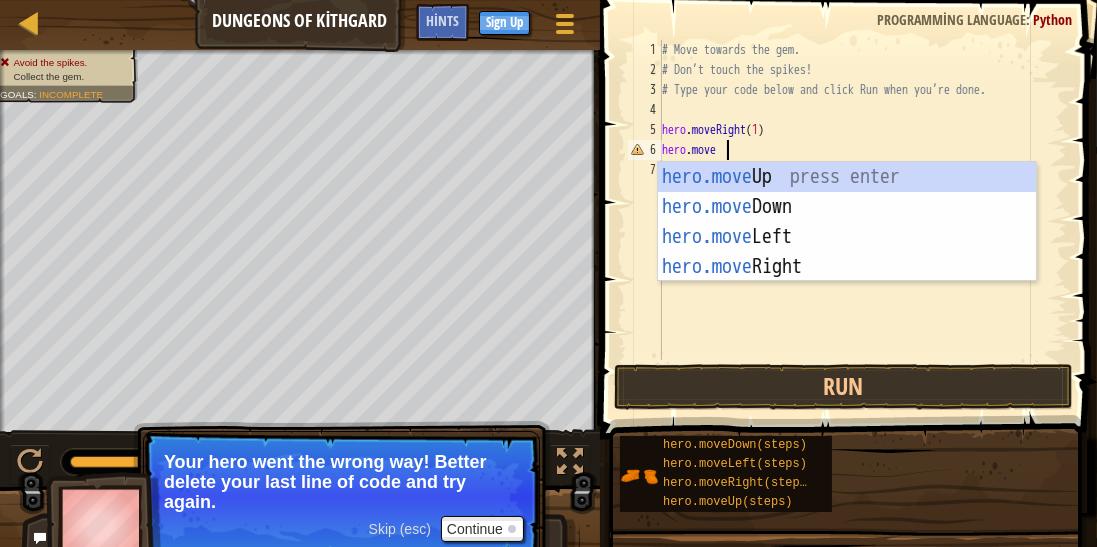 scroll, scrollTop: 9, scrollLeft: 4, axis: both 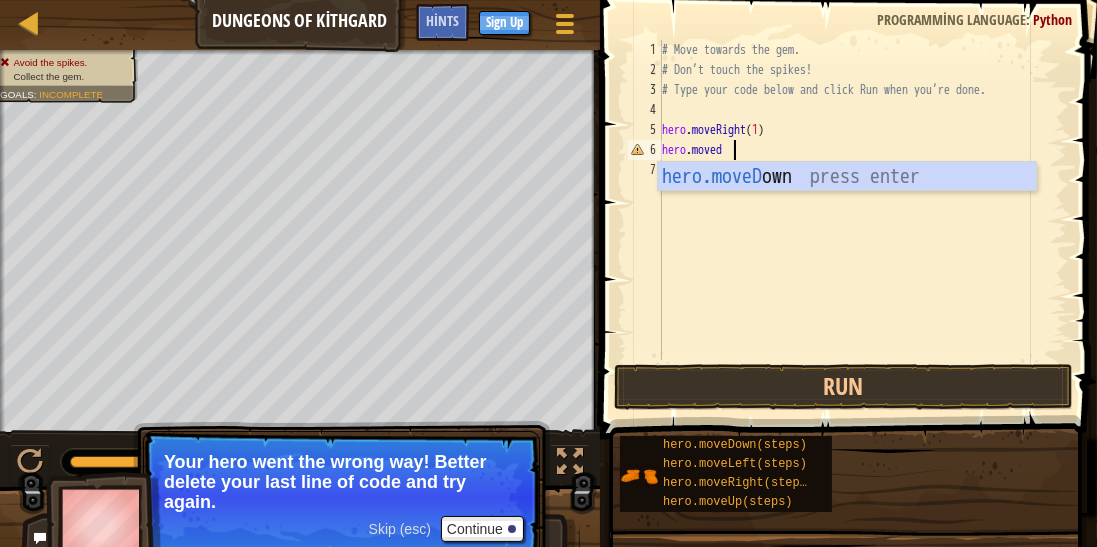 click on "hero.moveD own press enter" at bounding box center [847, 207] 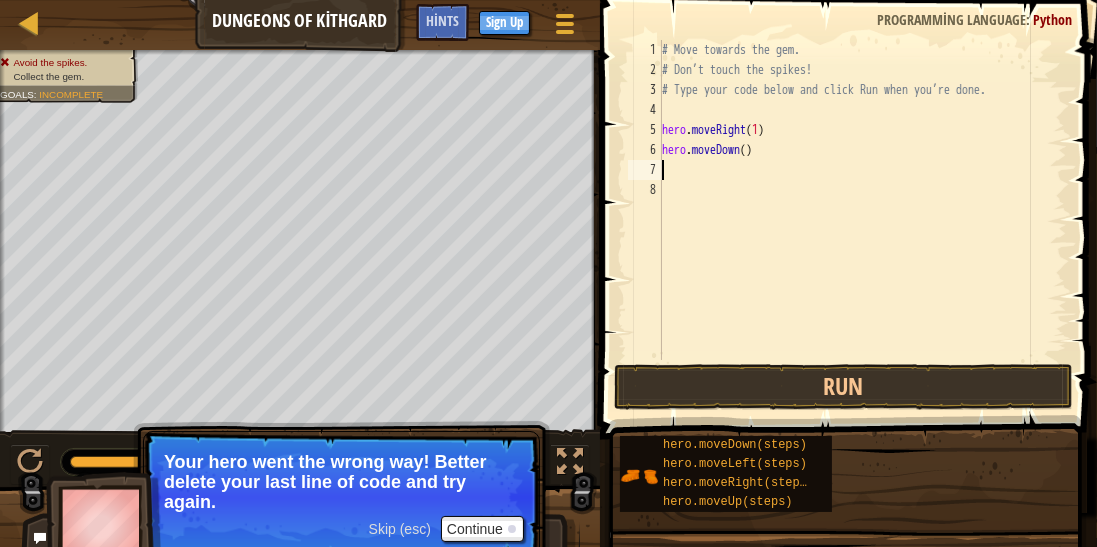 scroll, scrollTop: 9, scrollLeft: 0, axis: vertical 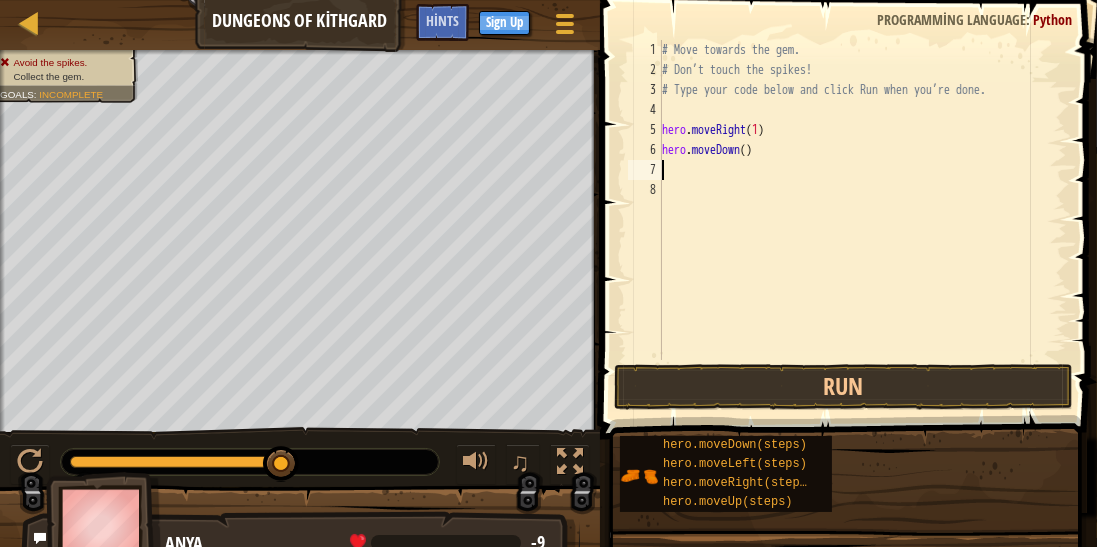 click on "# Move towards the gem. # Don’t touch the spikes! # Type your code below and click Run when you’re done. hero . moveRight ( 1 ) hero . moveDown ( )" at bounding box center (862, 220) 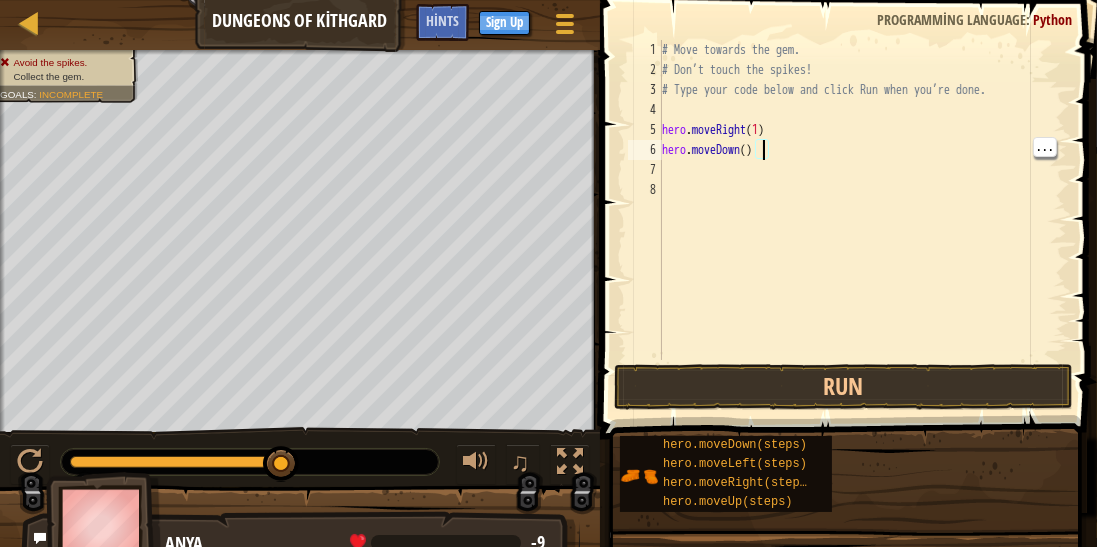 scroll, scrollTop: 9, scrollLeft: 8, axis: both 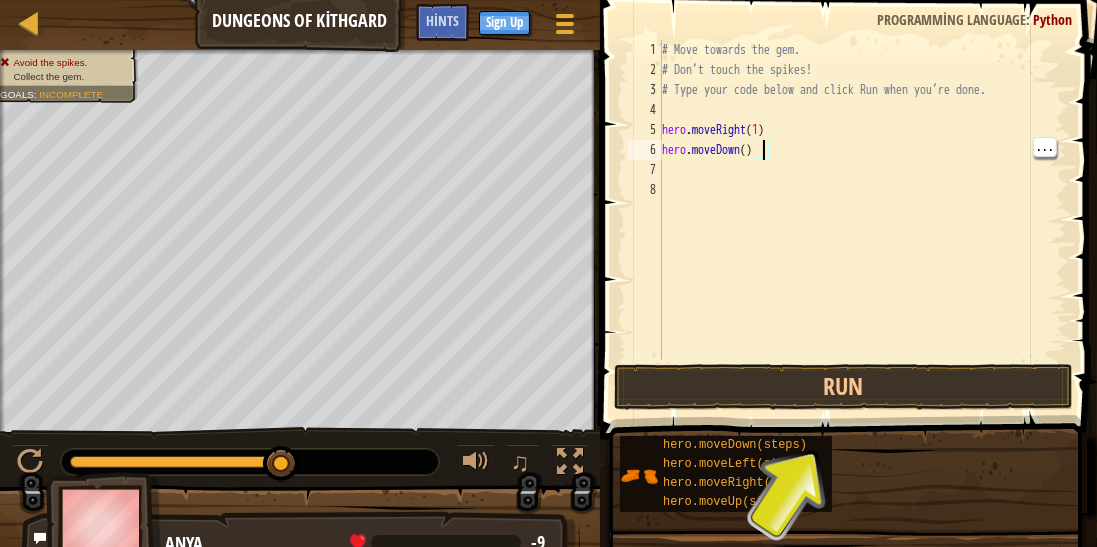 type on "hero.moveDown(1)" 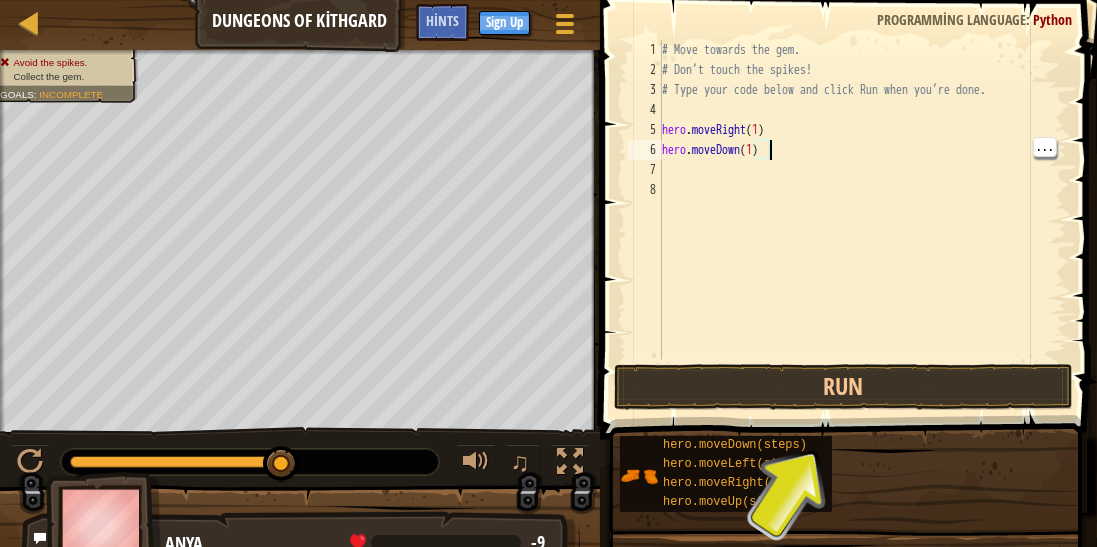 scroll, scrollTop: 9, scrollLeft: 8, axis: both 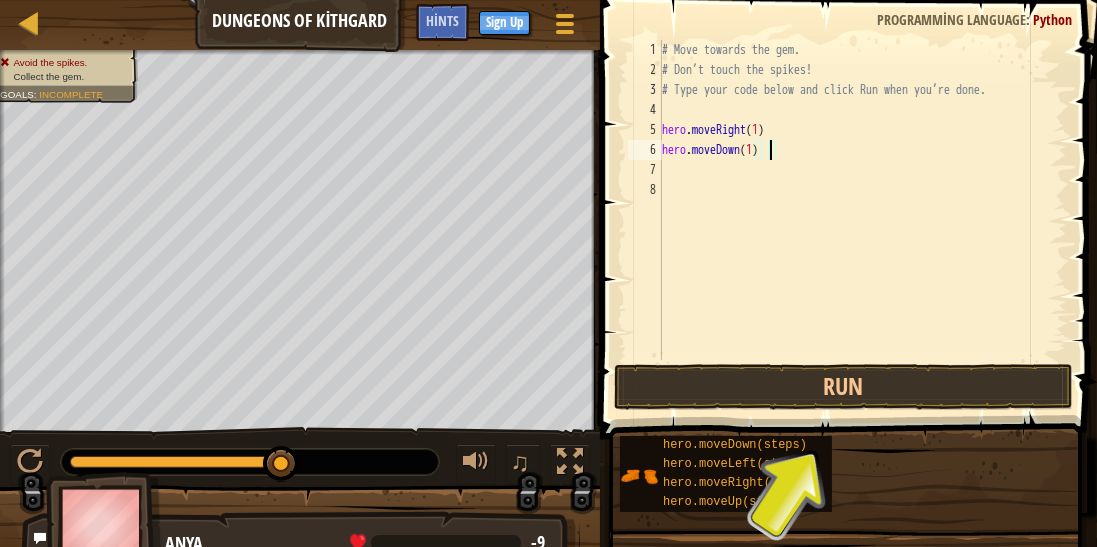 click on "# Move towards the gem. # Don’t touch the spikes! # Type your code below and click Run when you’re done. hero . moveRight ( 1 ) hero . moveDown ( 1 )" at bounding box center [862, 220] 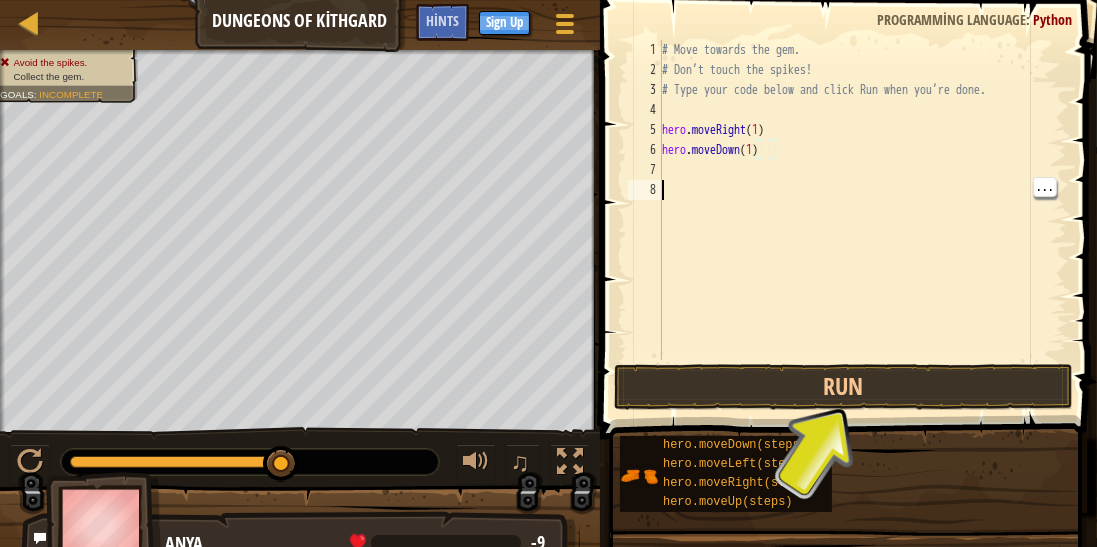 scroll, scrollTop: 9, scrollLeft: 0, axis: vertical 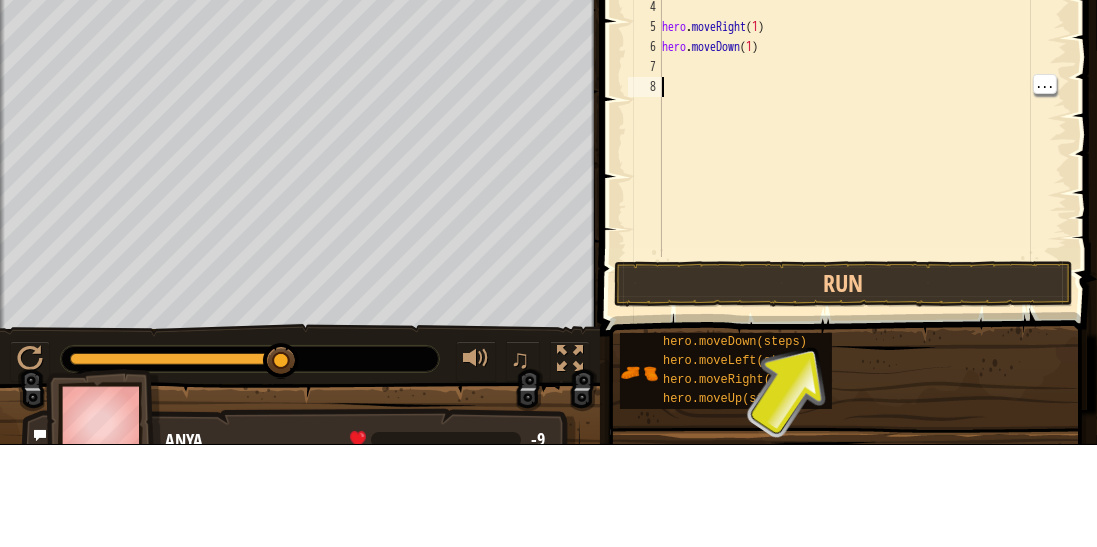 click on "# Move towards the gem. # Don’t touch the spikes! # Type your code below and click Run when you’re done. hero . moveRight ( 1 ) hero . moveDown ( 1 )" at bounding box center (862, 220) 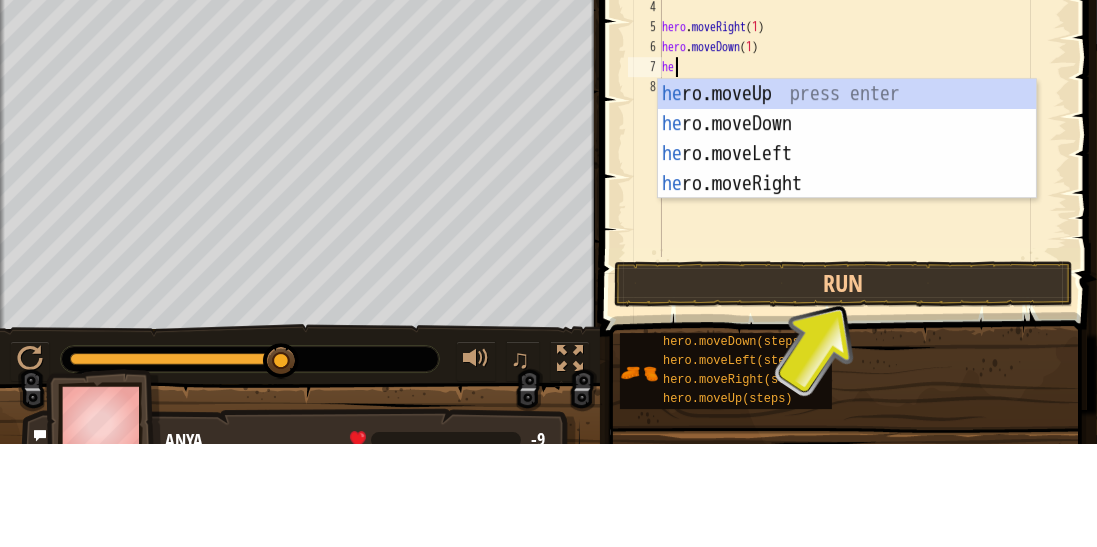 scroll, scrollTop: 9, scrollLeft: 0, axis: vertical 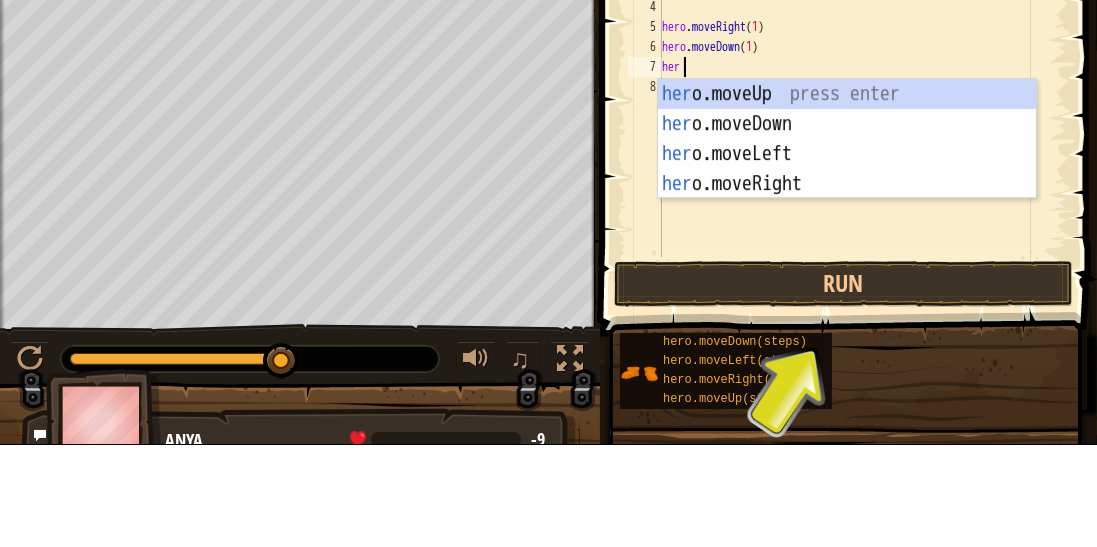 type on "hero" 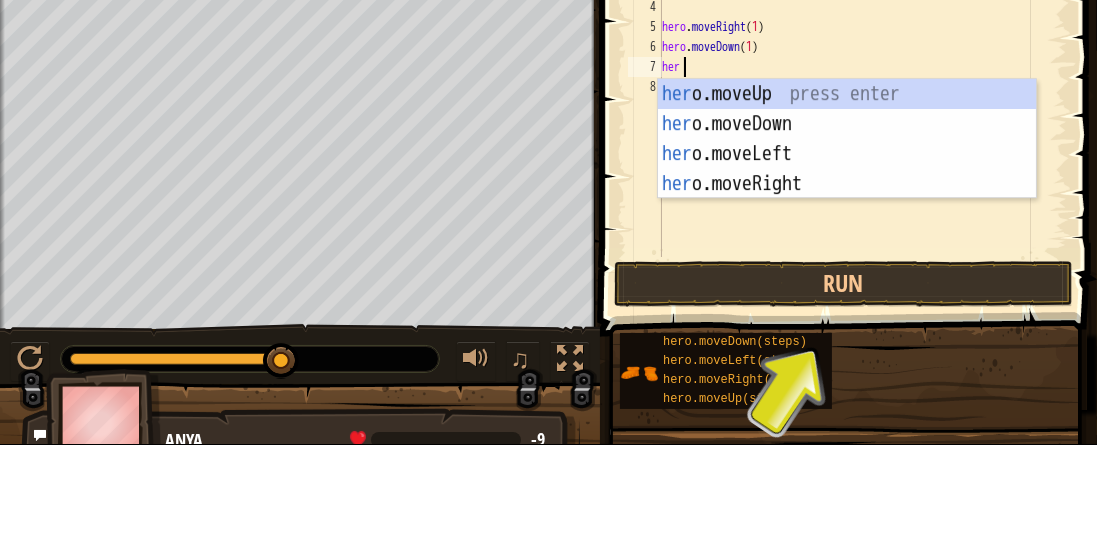 scroll, scrollTop: 9, scrollLeft: 1, axis: both 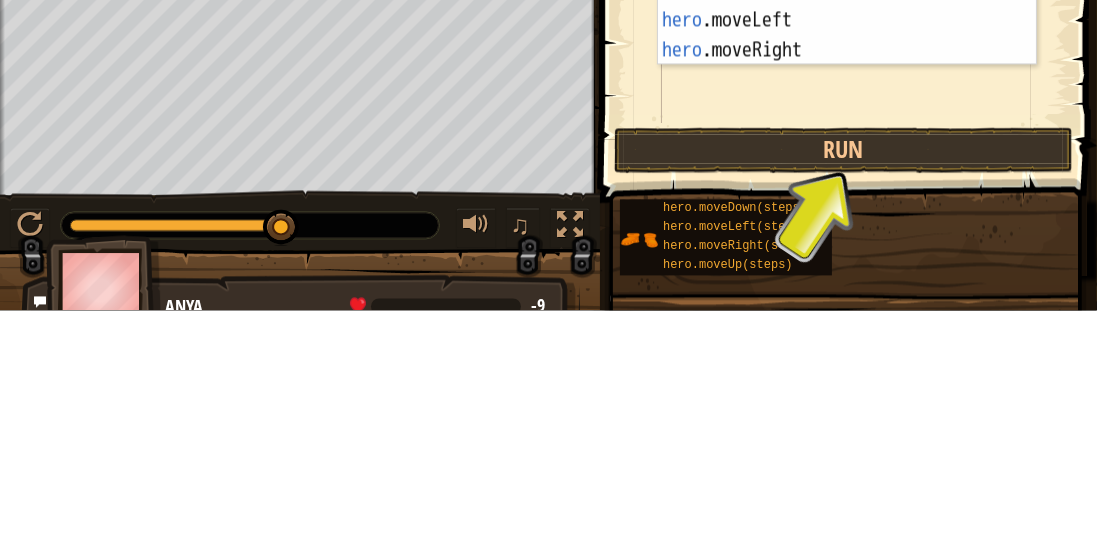click on "hero .moveUp press enter hero .moveDown press enter hero .moveLeft press enter hero .moveRight press enter" at bounding box center [847, 272] 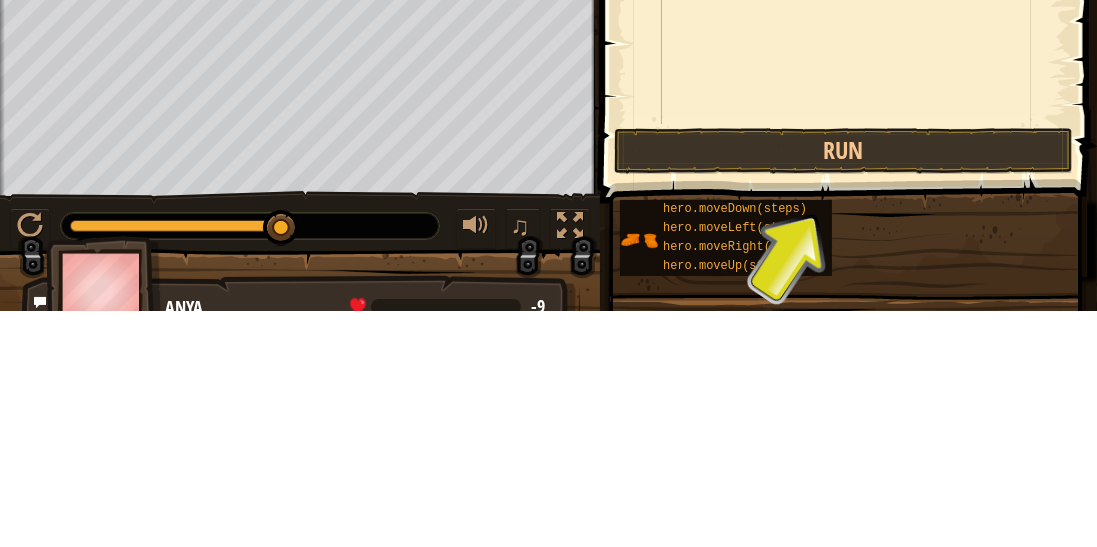 scroll, scrollTop: 9, scrollLeft: 0, axis: vertical 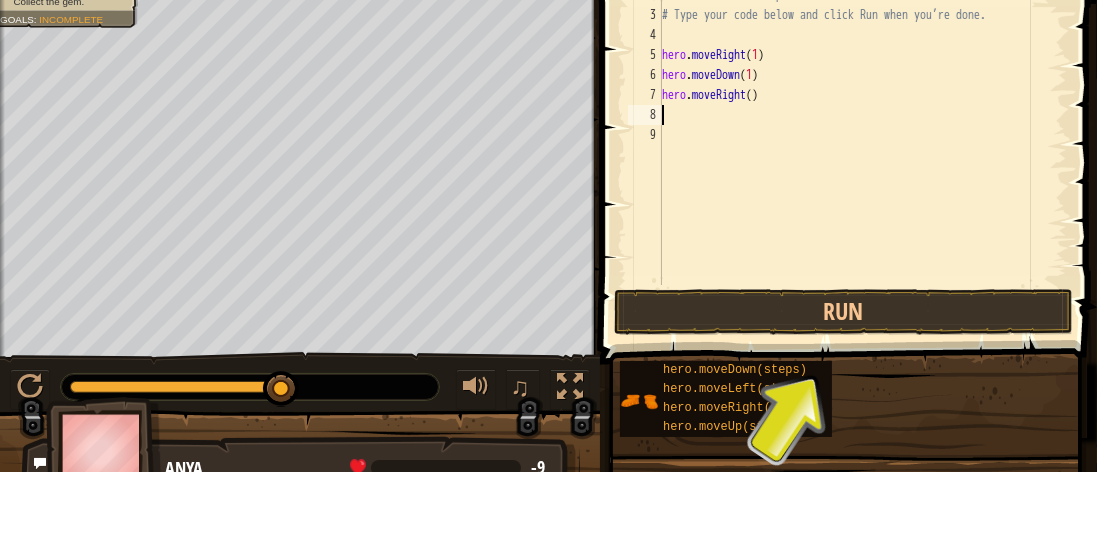 click on "# Move towards the gem. # Don’t touch the spikes! # Type your code below and click Run when you’re done. hero . moveRight ( 1 ) hero . moveDown ( 1 ) hero . moveRight ( )" at bounding box center [862, 220] 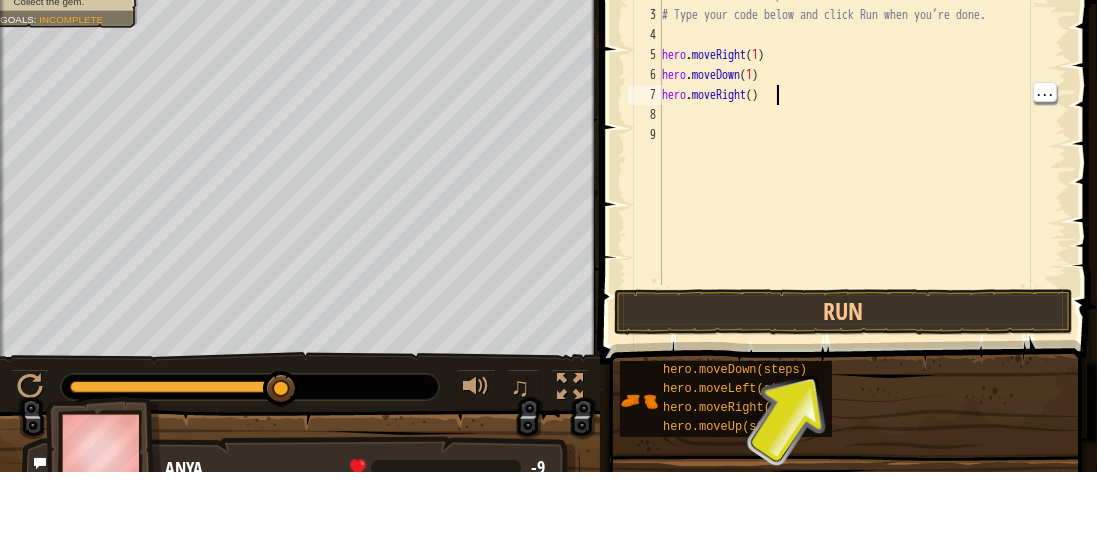 scroll, scrollTop: 9, scrollLeft: 8, axis: both 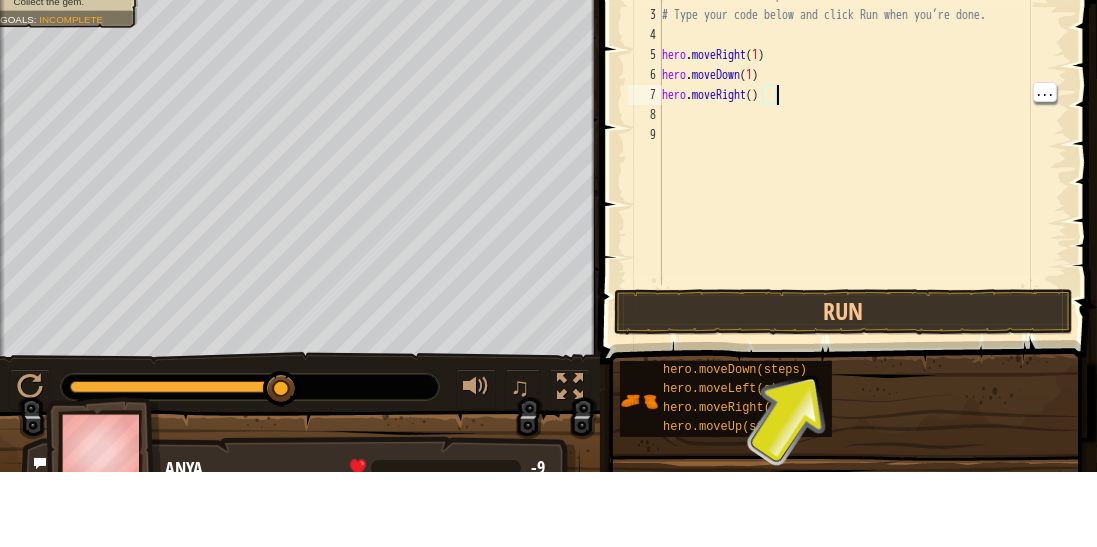 click on "# Move towards the gem. # Don’t touch the spikes! # Type your code below and click Run when you’re done. hero . moveRight ( 1 ) hero . moveDown ( 1 ) hero . moveRight ( )" at bounding box center [862, 220] 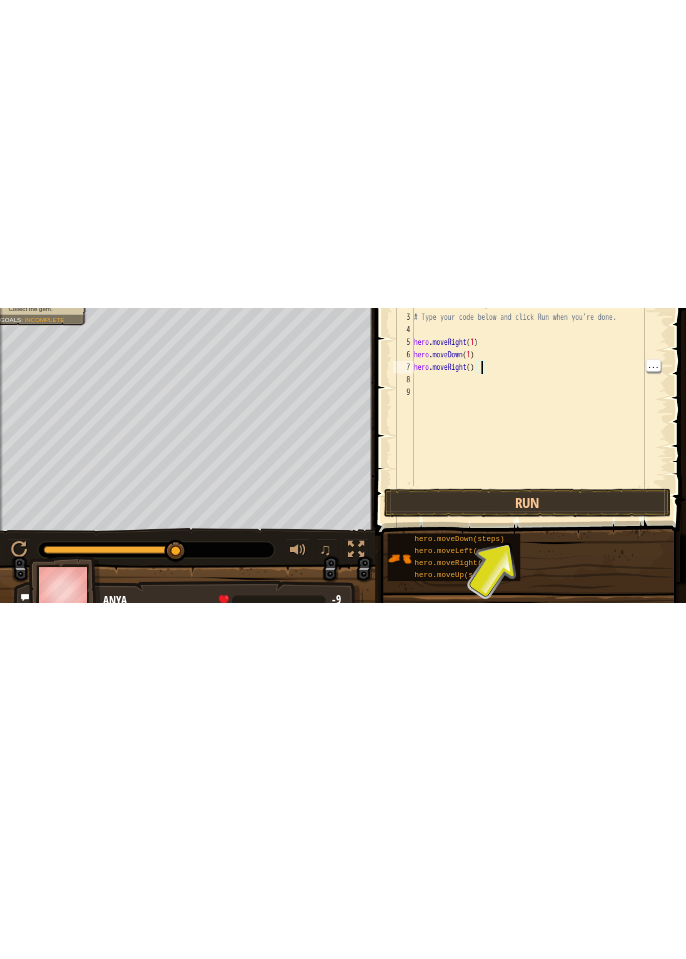scroll, scrollTop: 9, scrollLeft: 9, axis: both 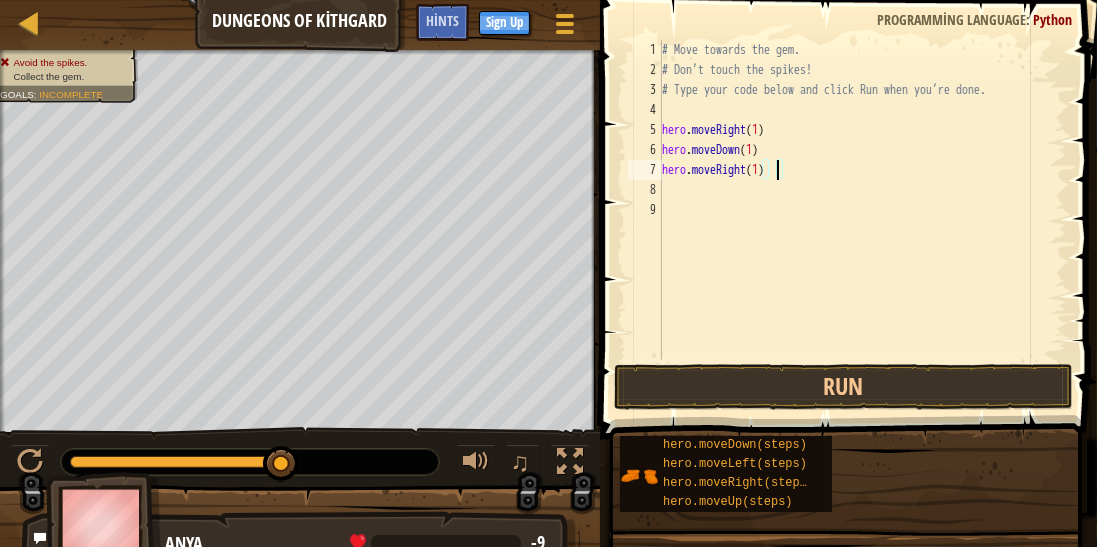 type on "hero.moveRight(1)" 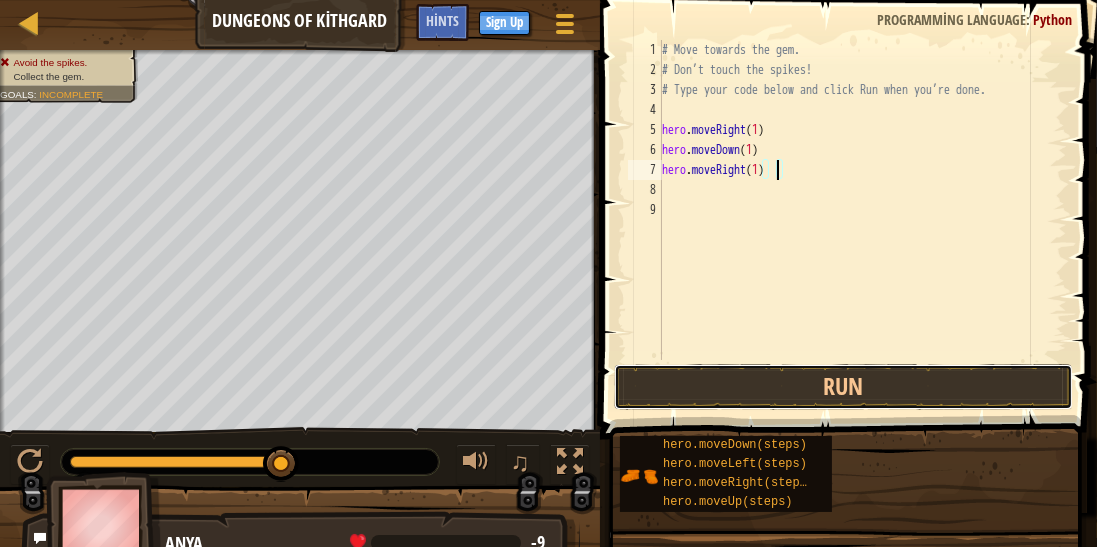 click on "Run" at bounding box center [843, 387] 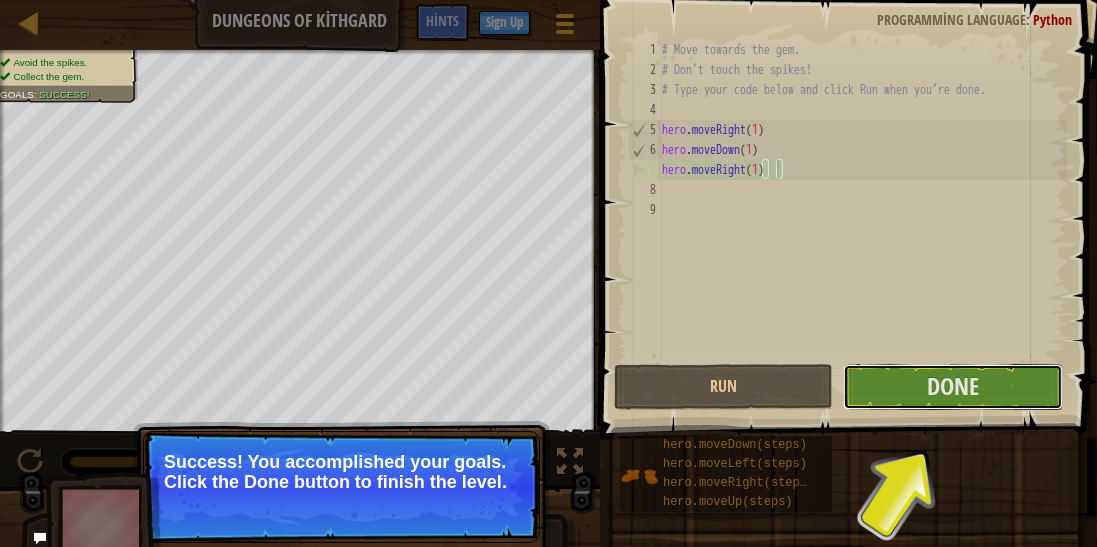 click on "Done" at bounding box center [952, 387] 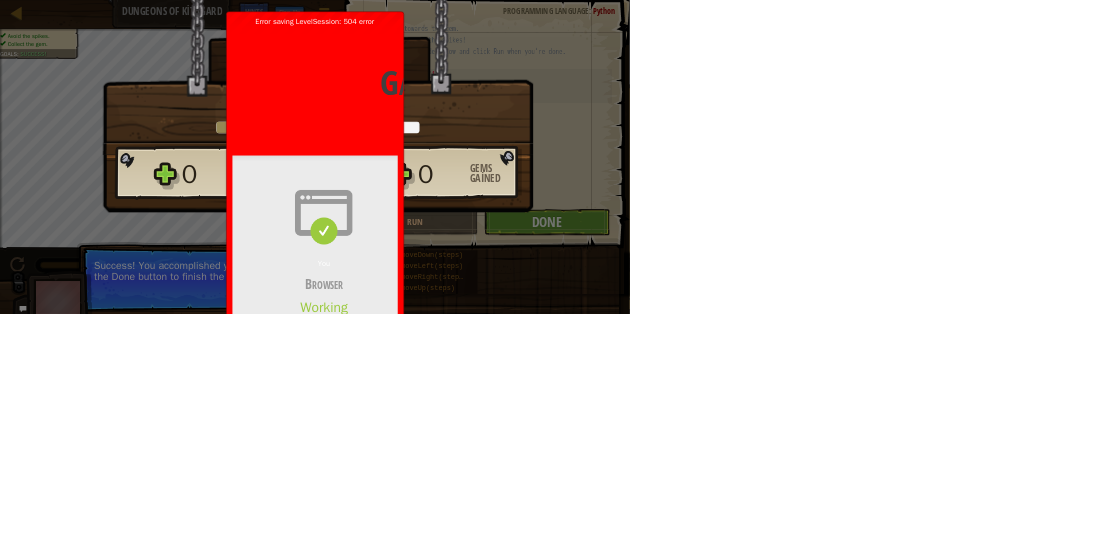 select on "az" 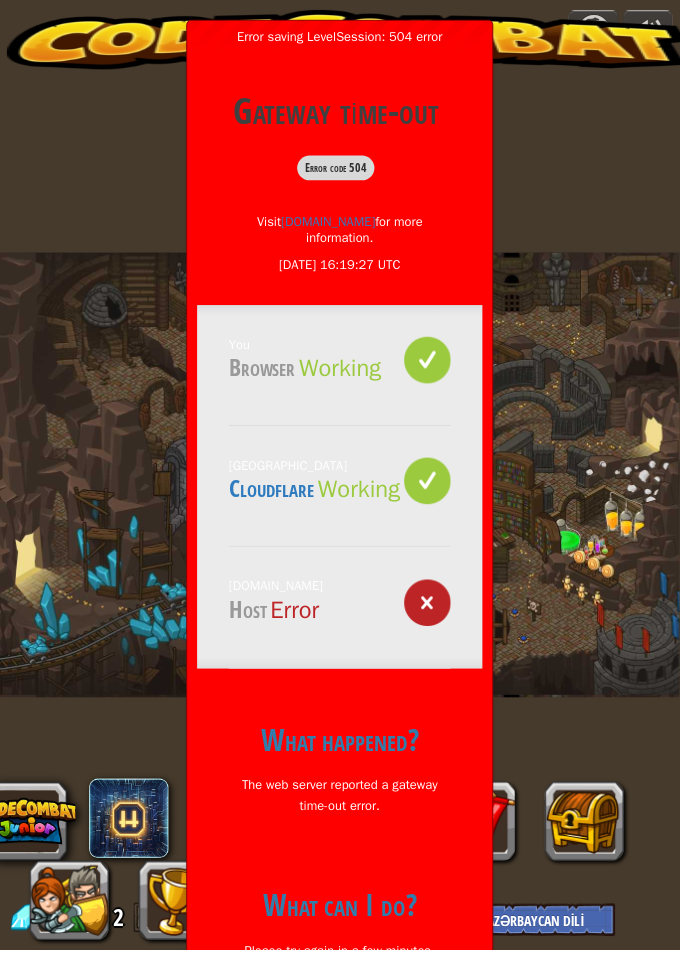 click on "What can I do?" at bounding box center [343, 913] 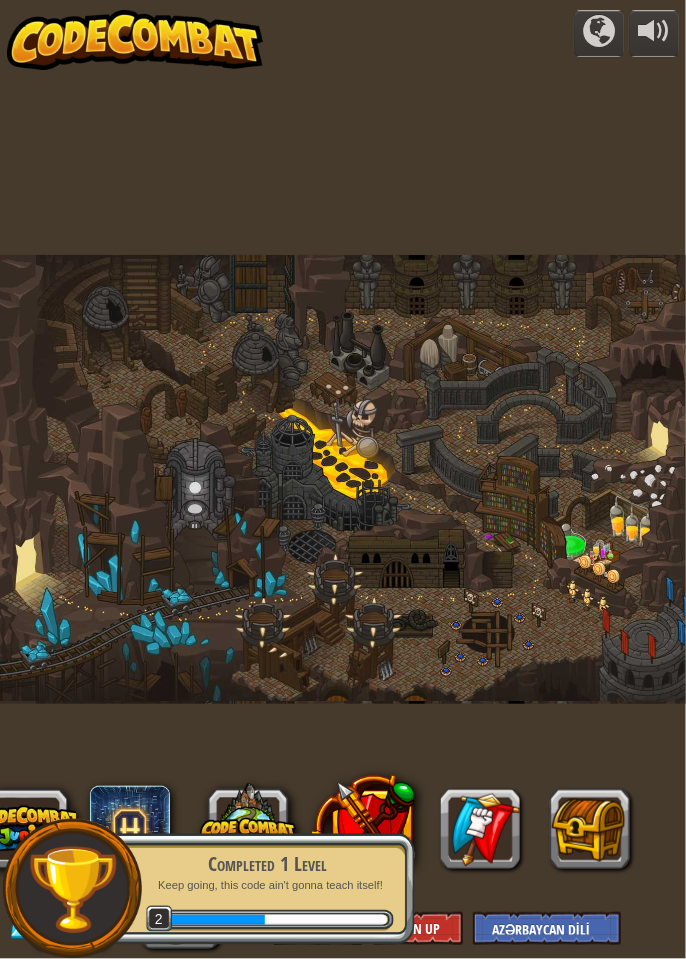 click on "Keep going, this code ain't gonna teach itself!" at bounding box center (268, 885) 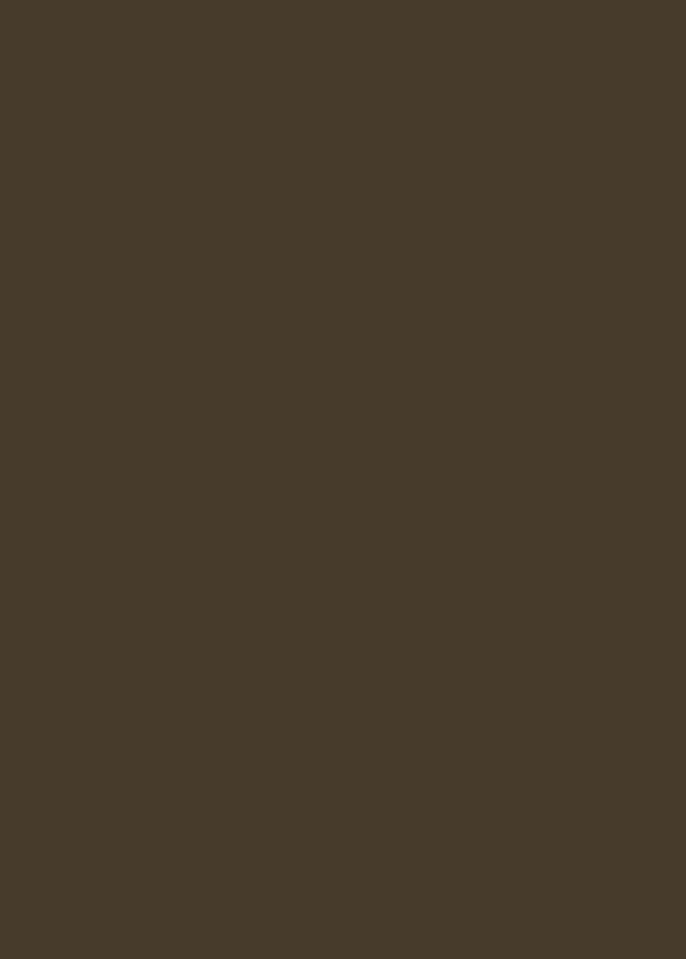 scroll, scrollTop: 0, scrollLeft: 0, axis: both 